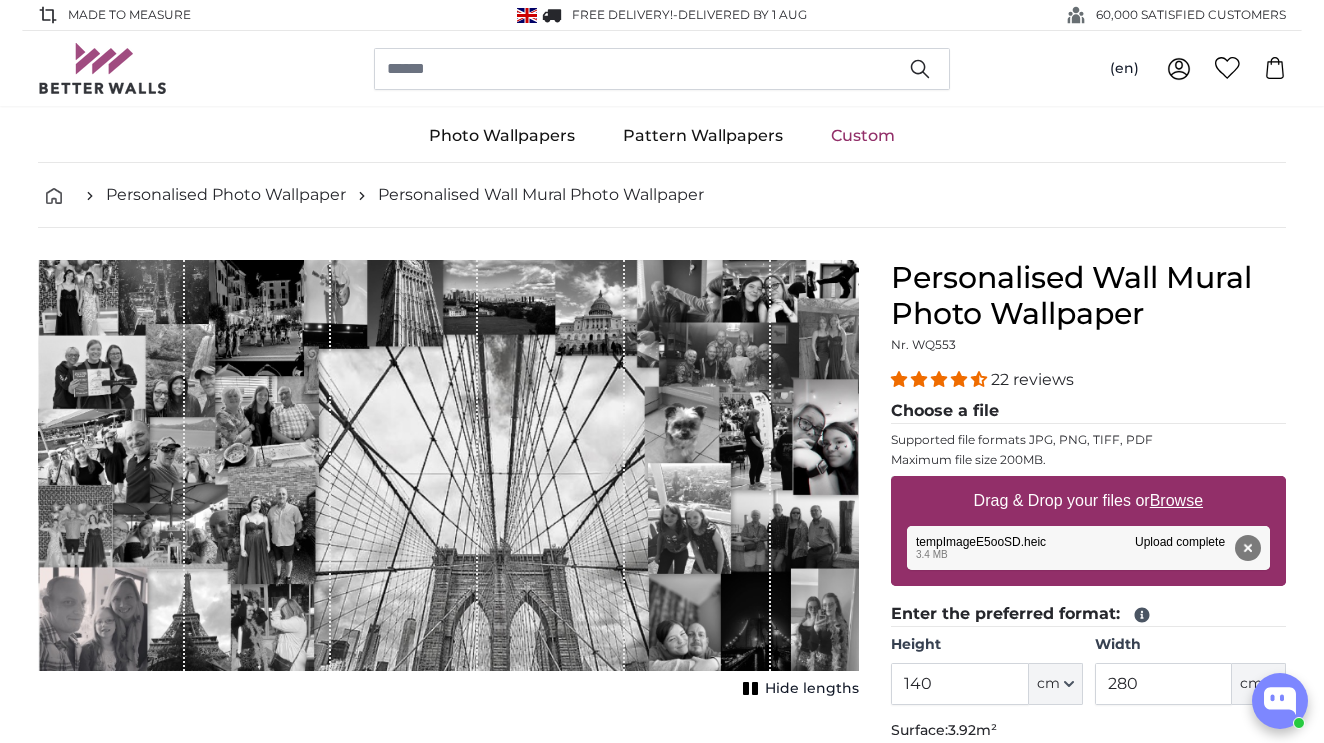 scroll, scrollTop: 40, scrollLeft: 0, axis: vertical 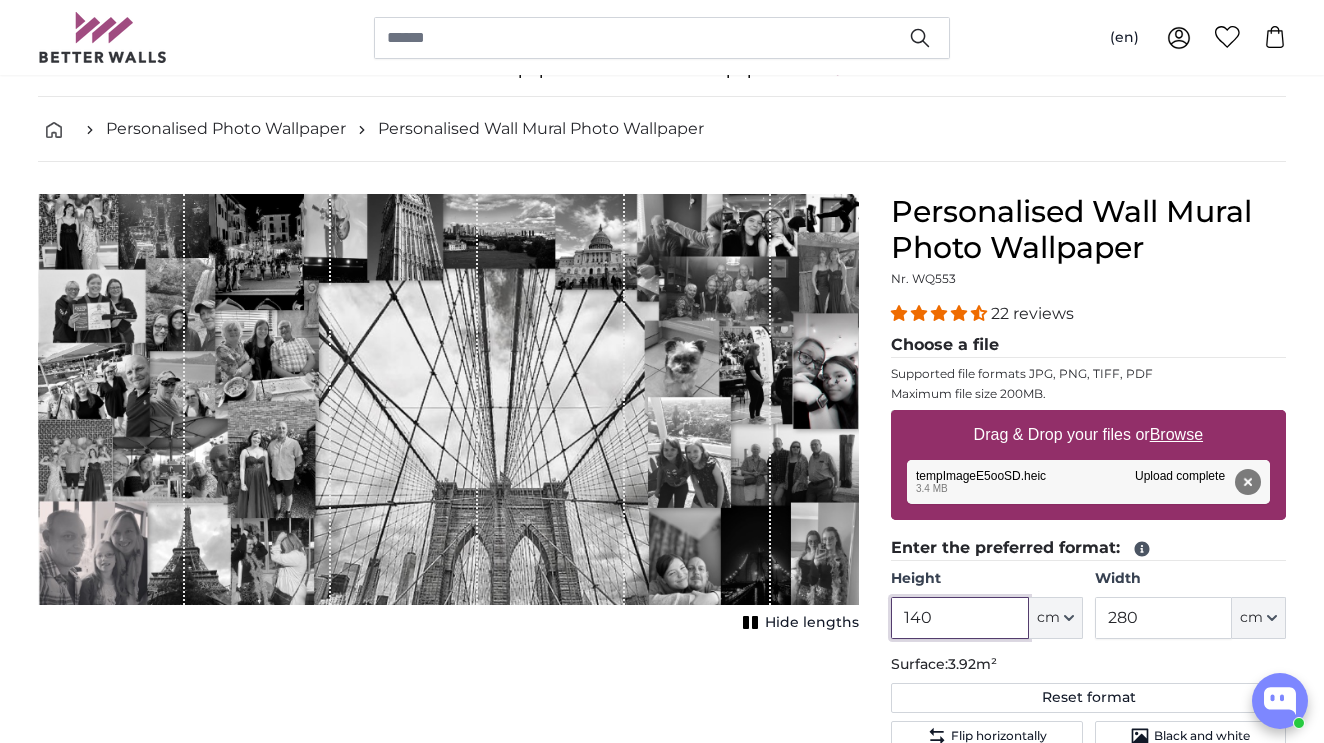 click on "140" at bounding box center (959, 618) 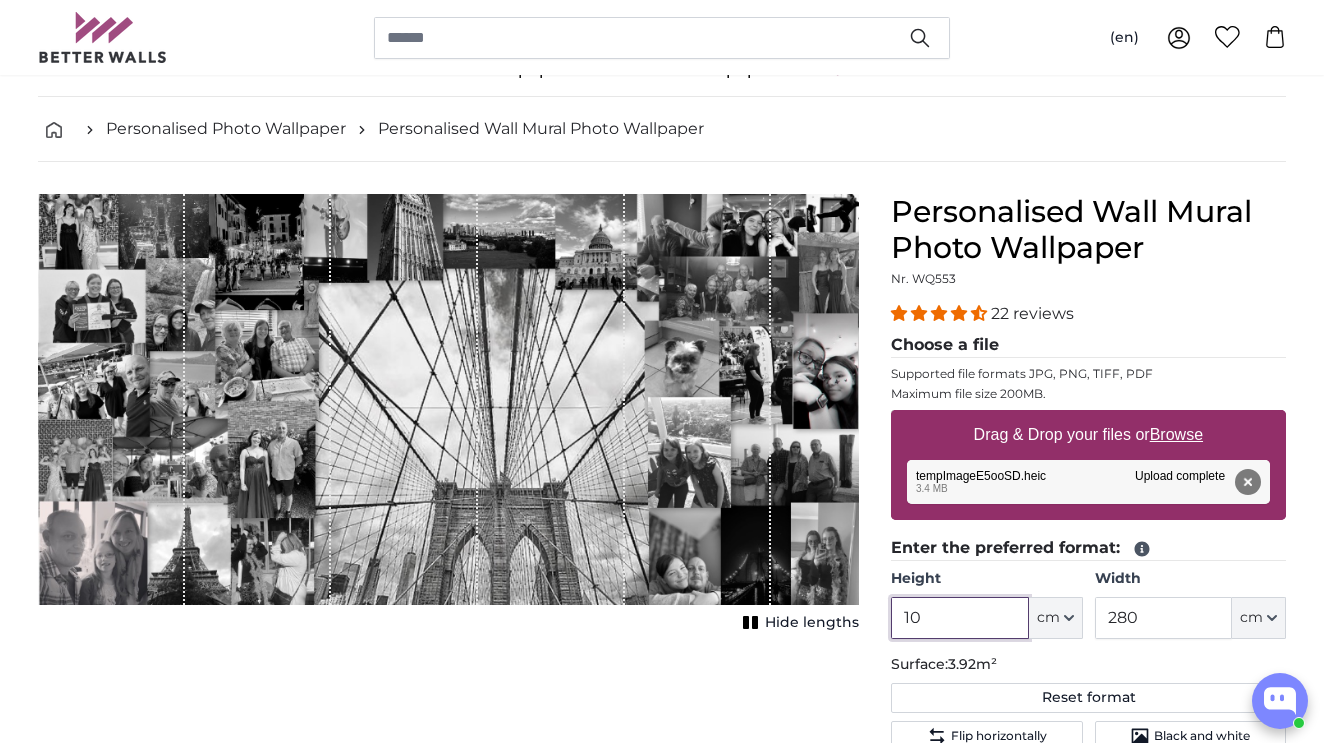 type on "170" 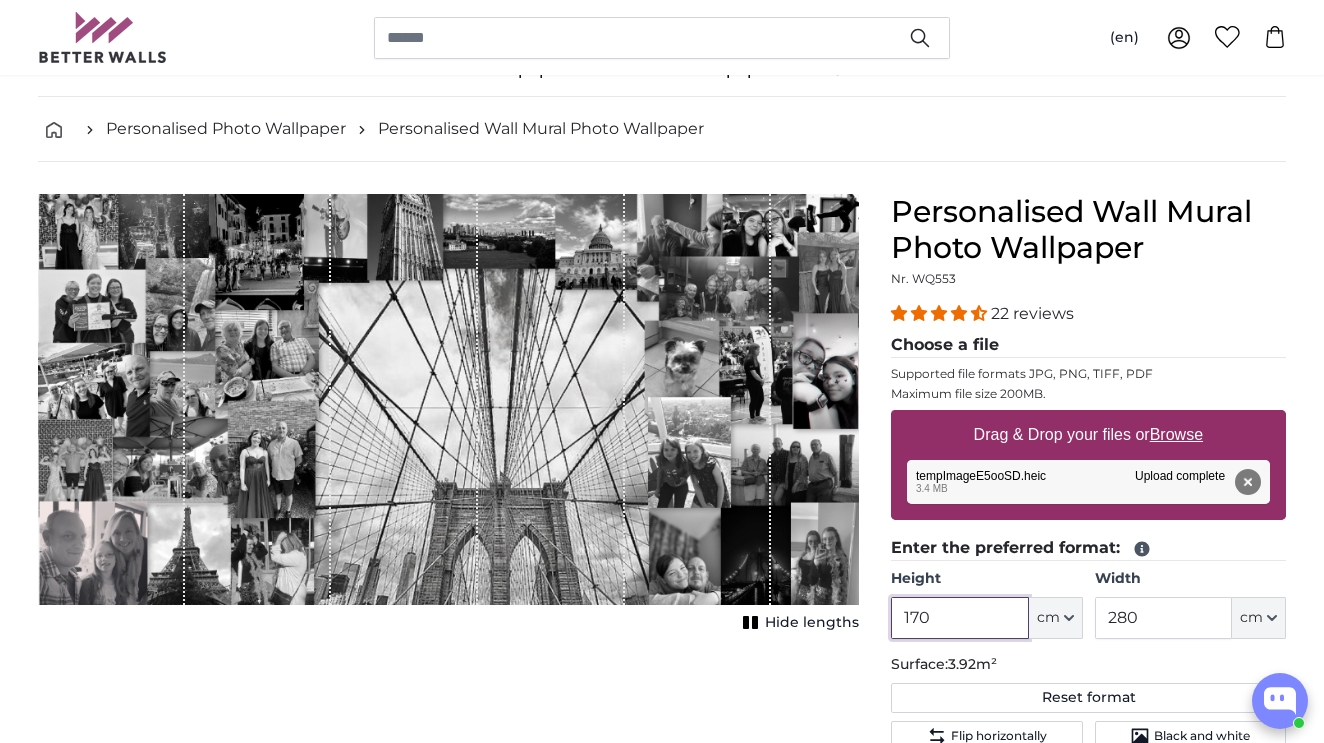 type 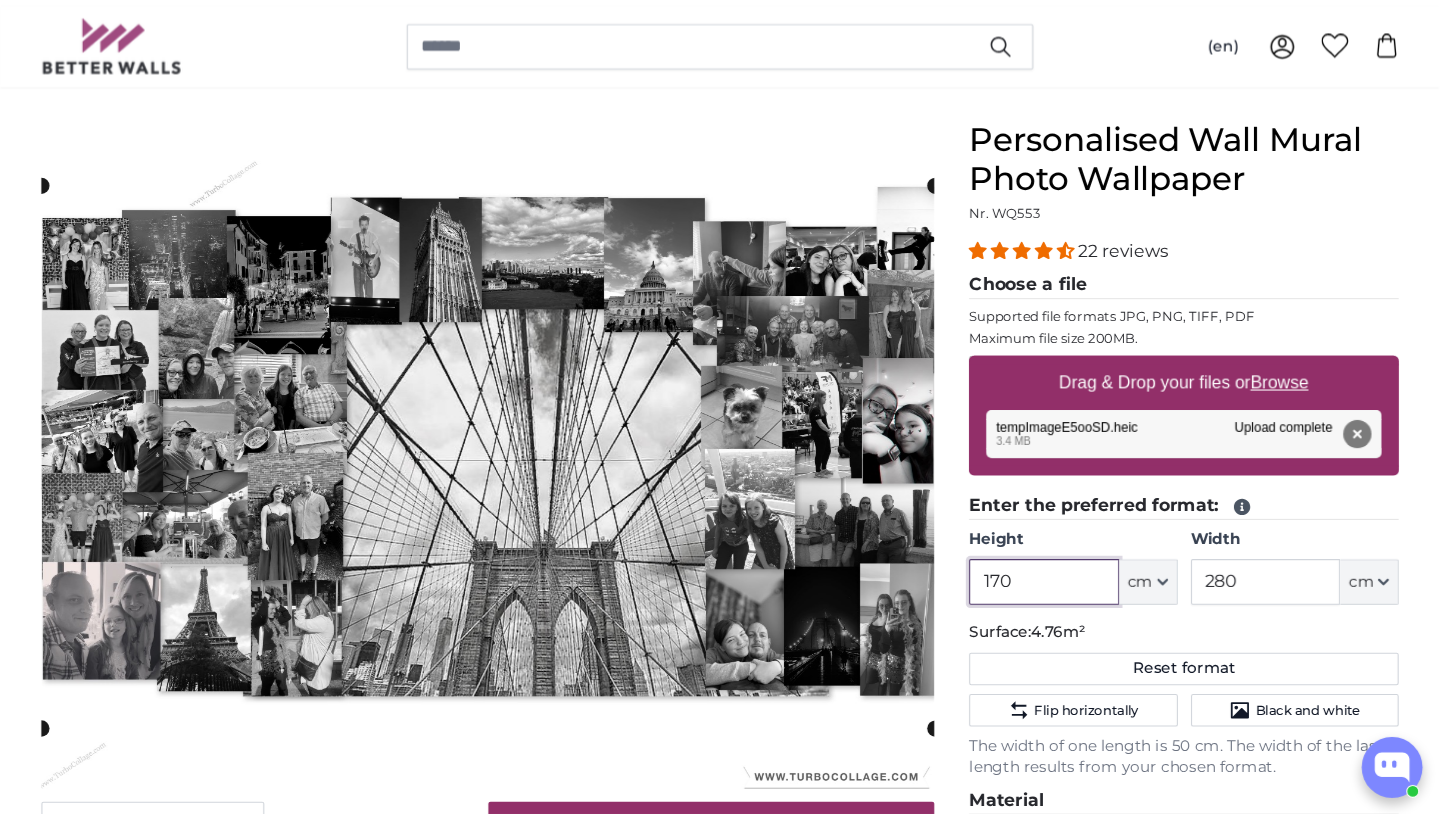 scroll, scrollTop: 158, scrollLeft: 0, axis: vertical 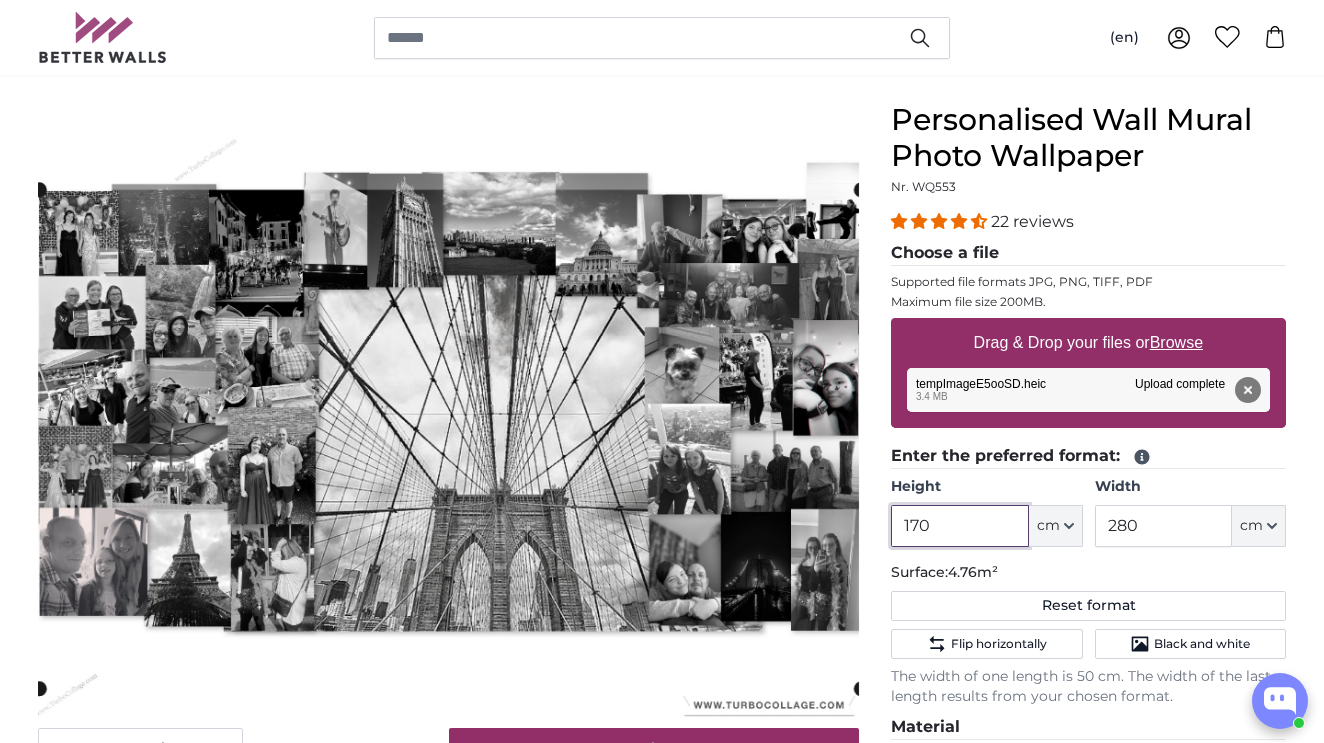 click 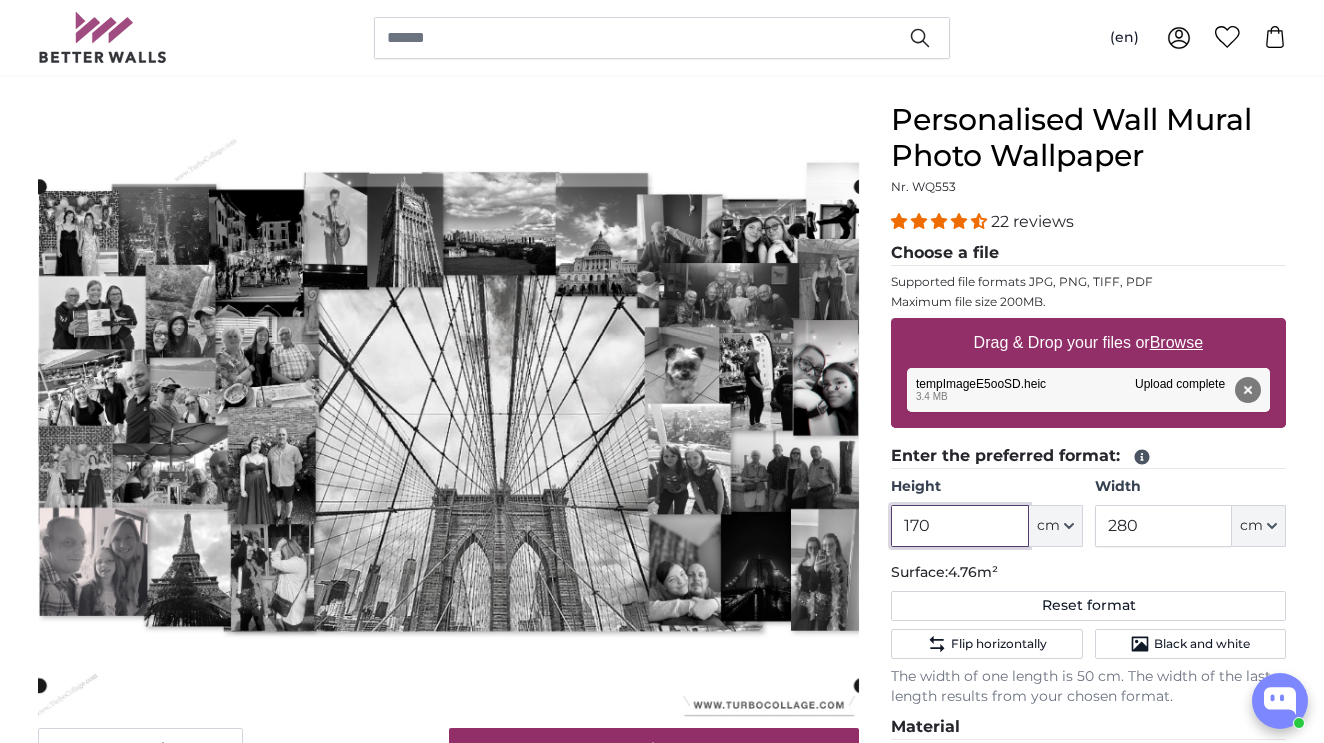 click 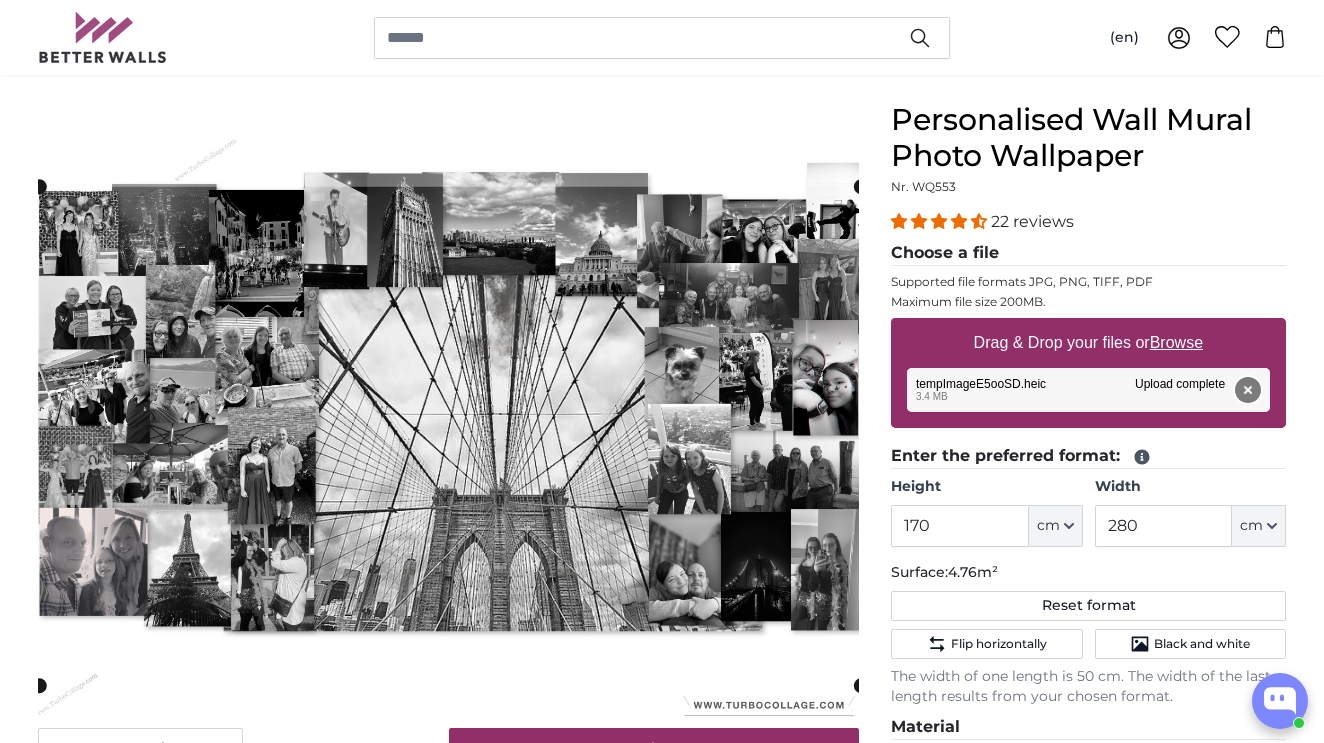 click on "Remove" at bounding box center (1248, 390) 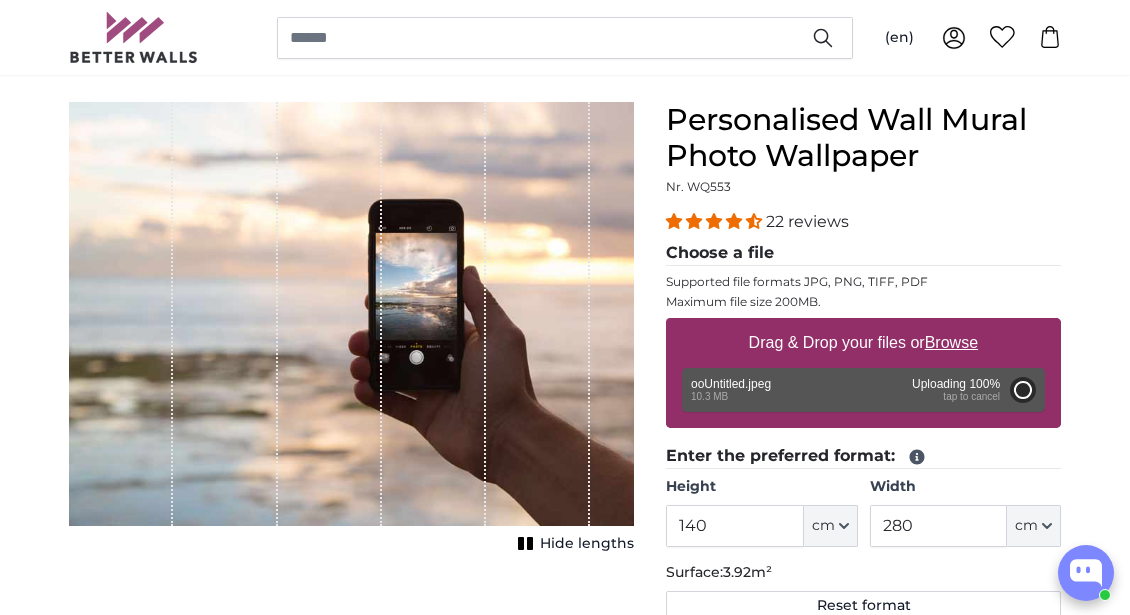 type on "200" 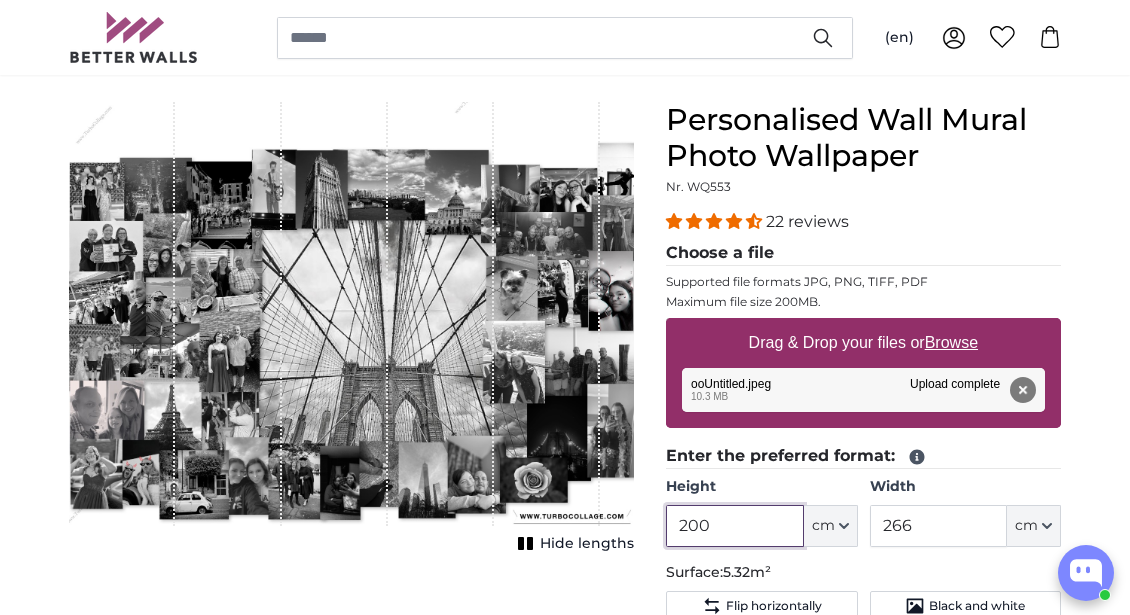 click on "200" at bounding box center [734, 526] 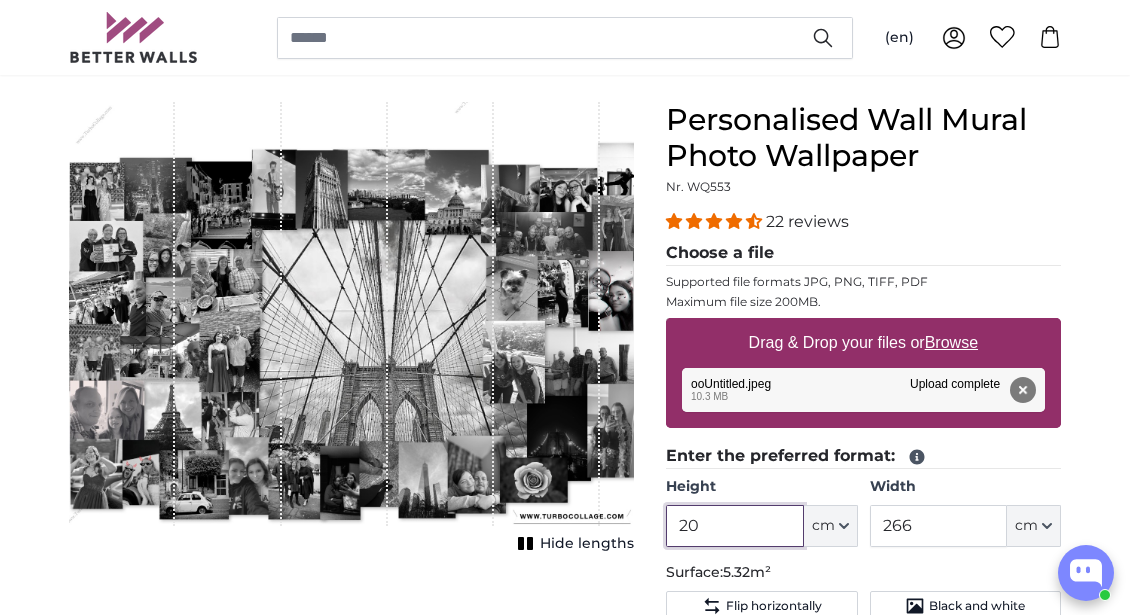 type on "2" 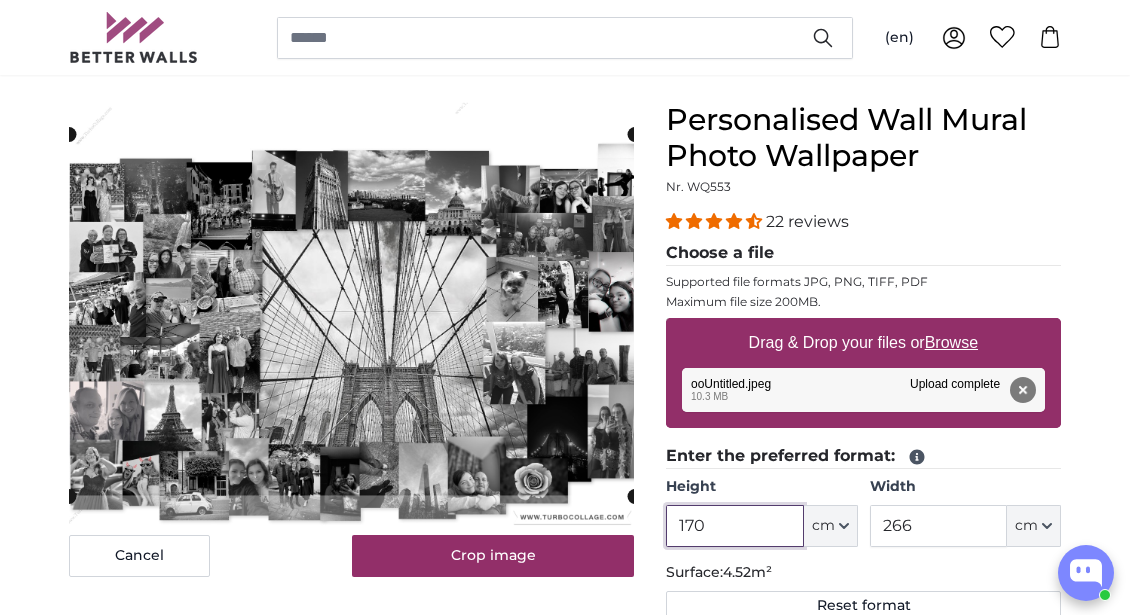 type on "170" 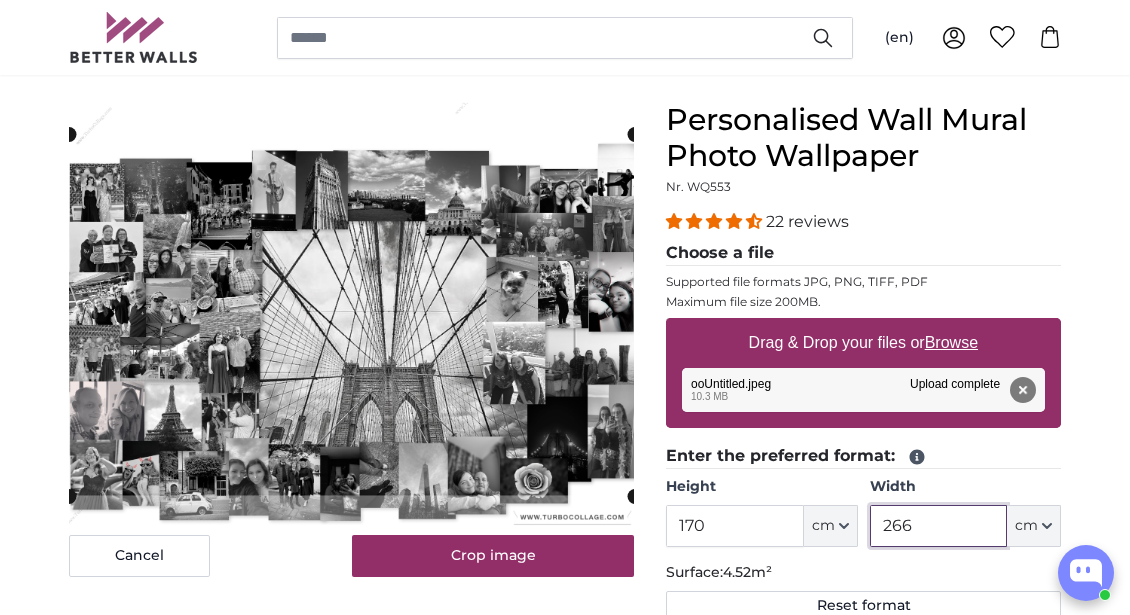 click on "266" at bounding box center (938, 526) 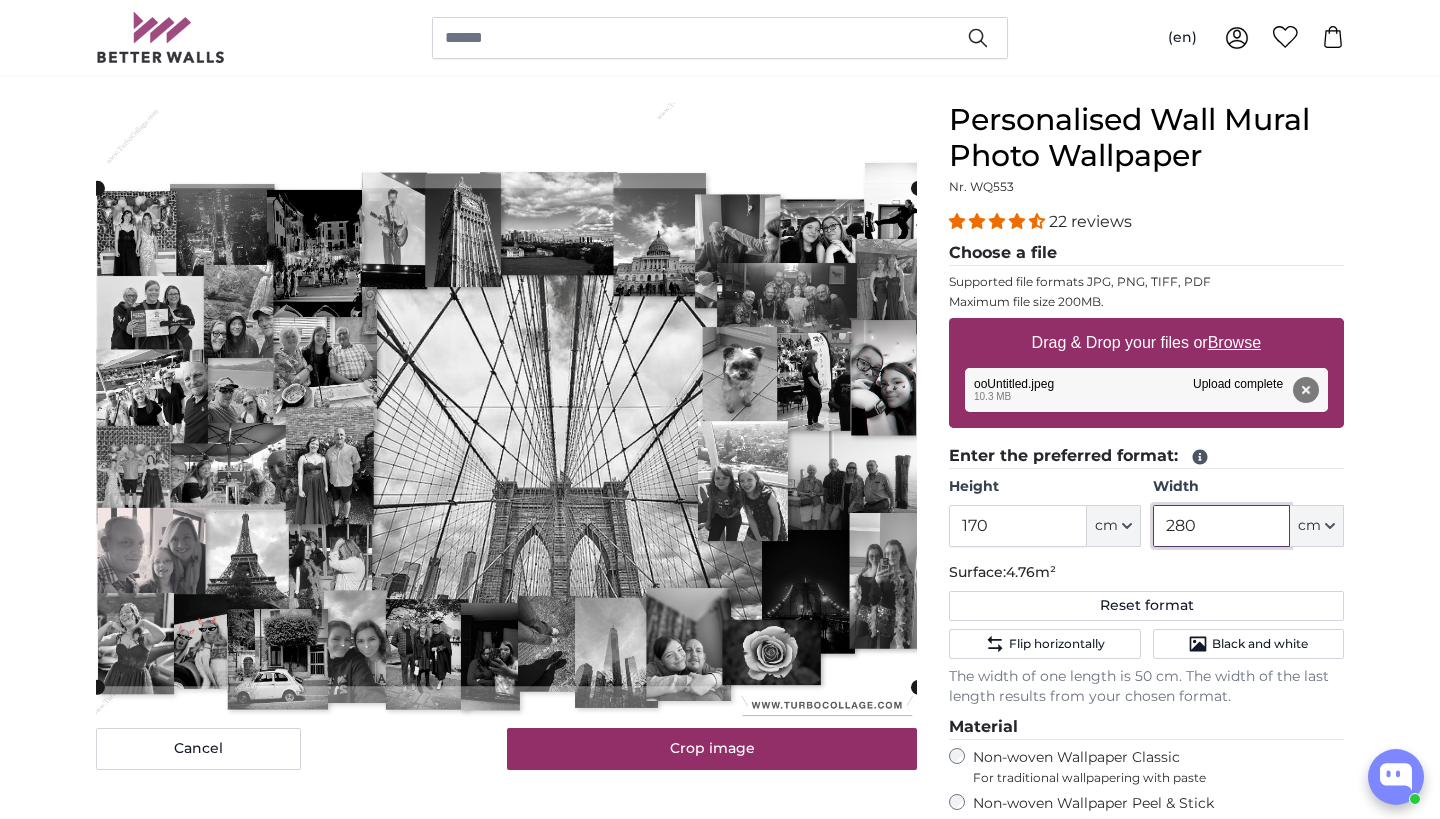 click 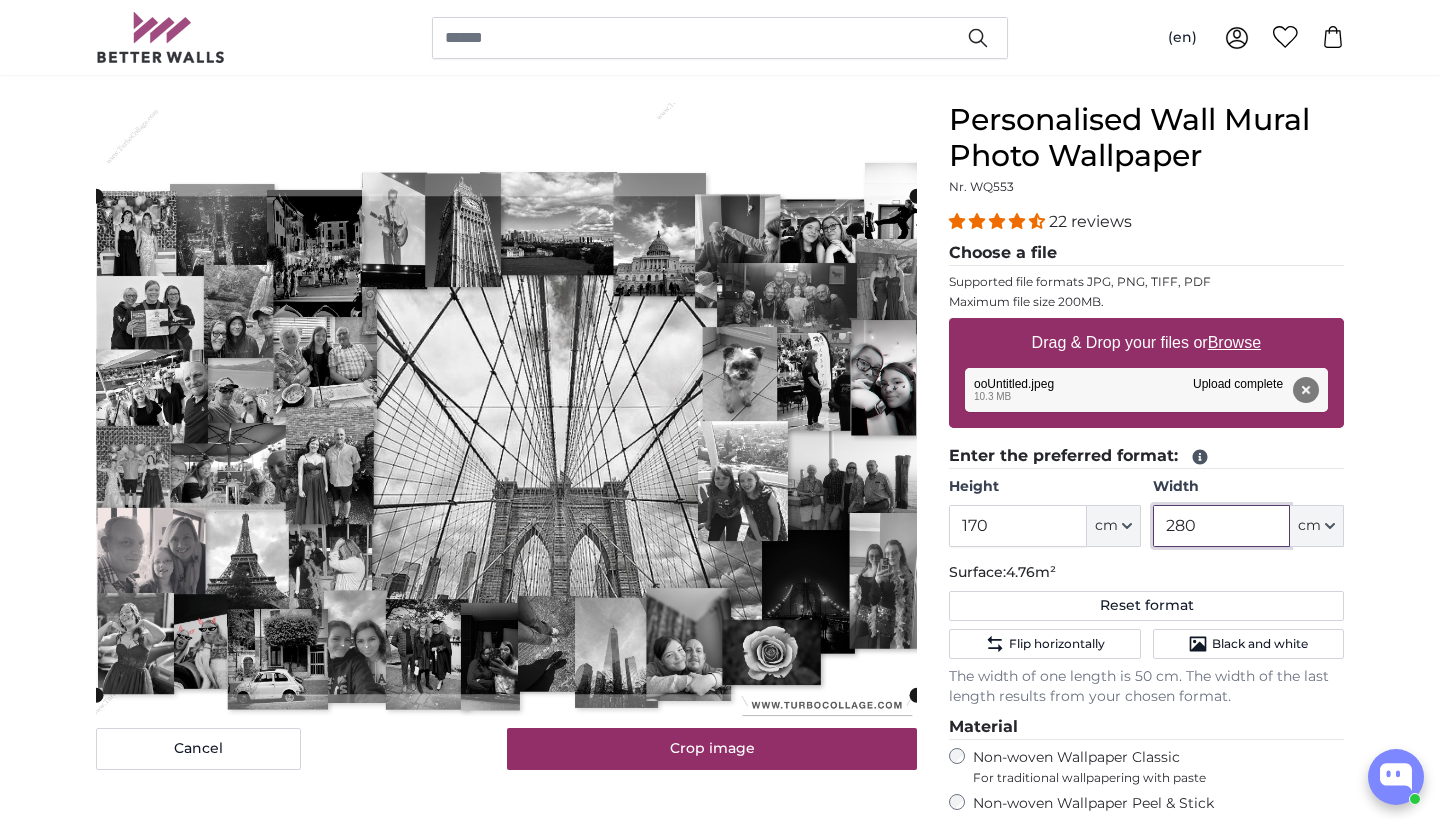 click 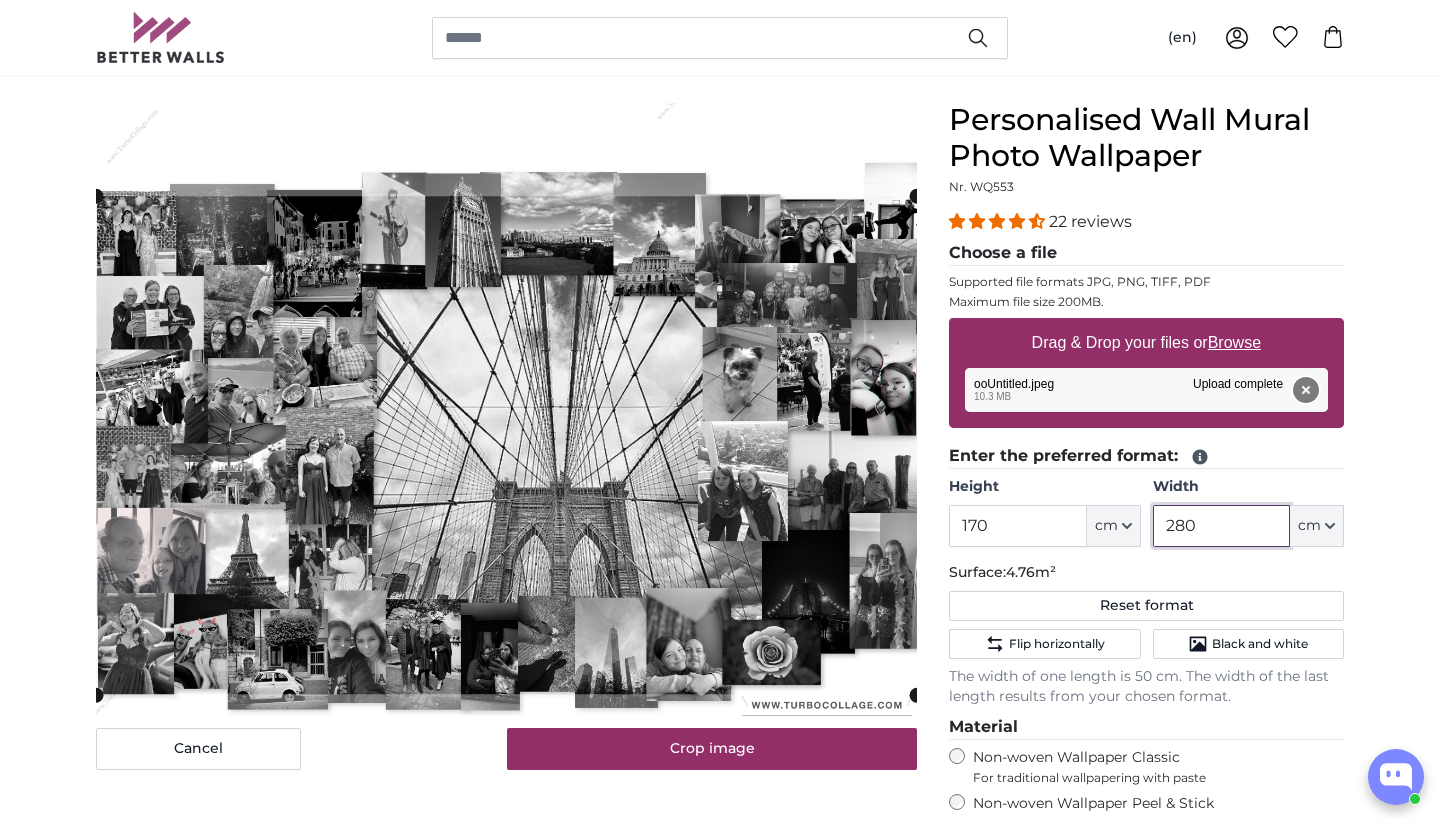 type on "280" 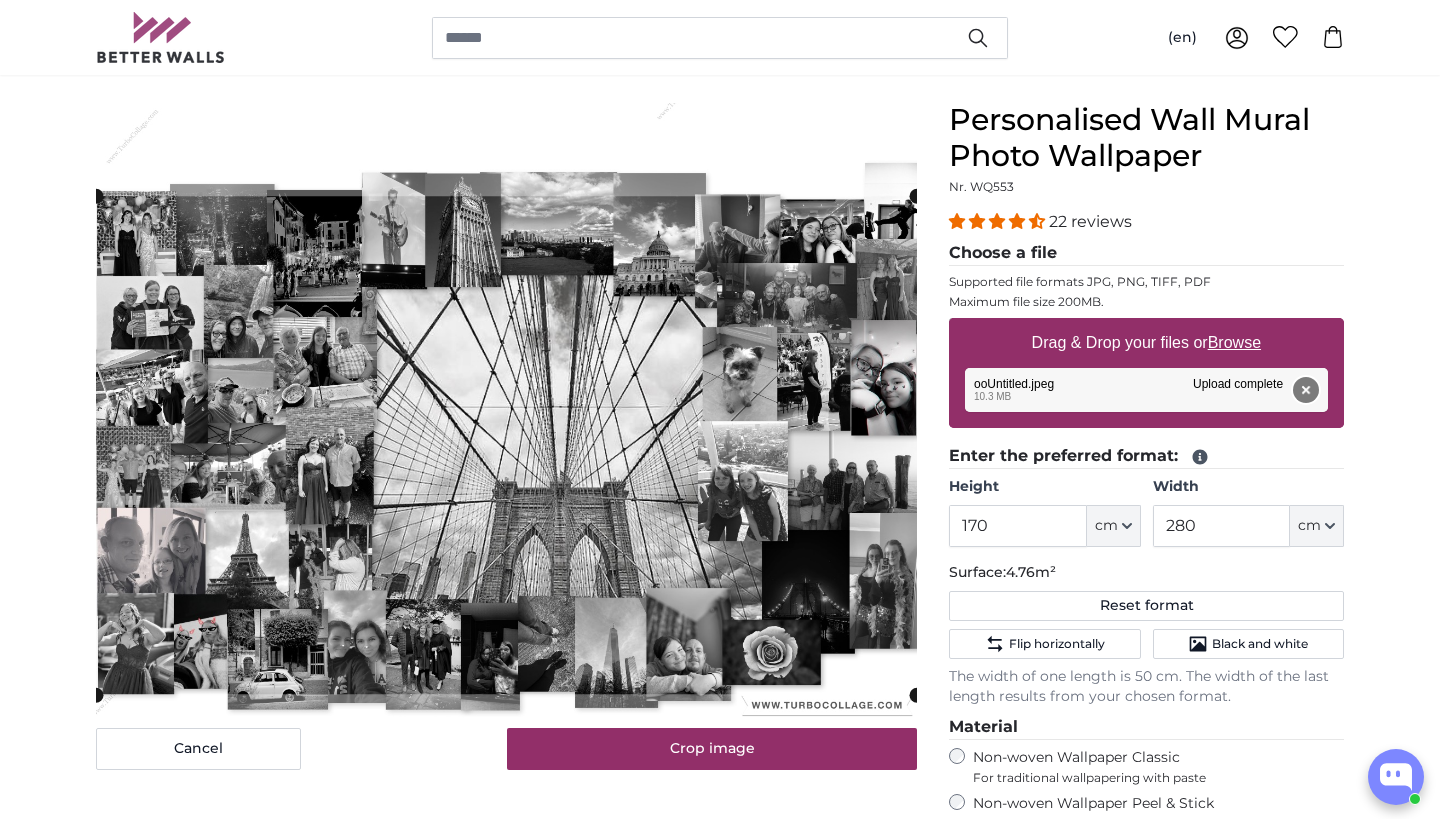 click on "Remove" at bounding box center [1306, 390] 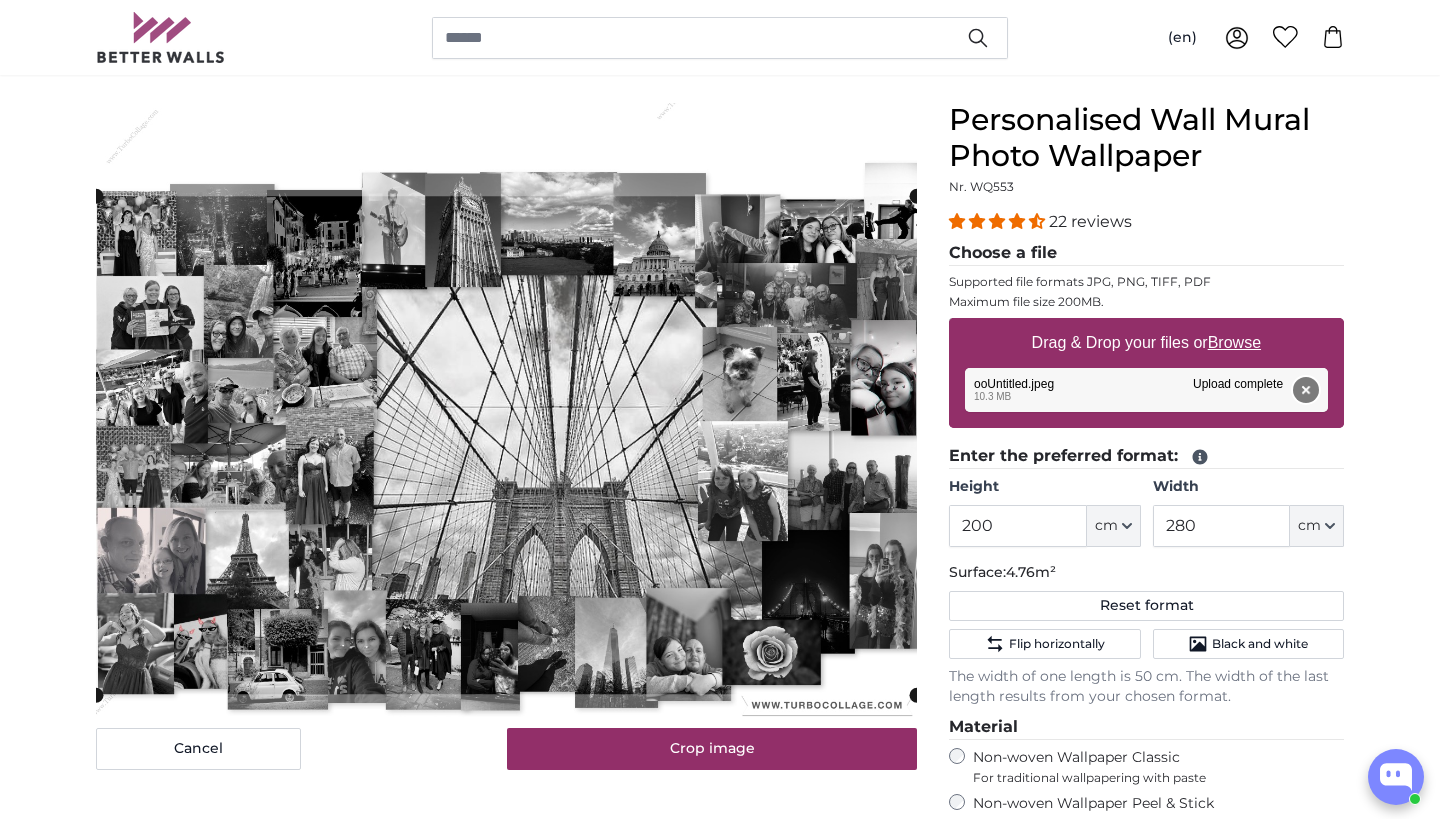 type on "266" 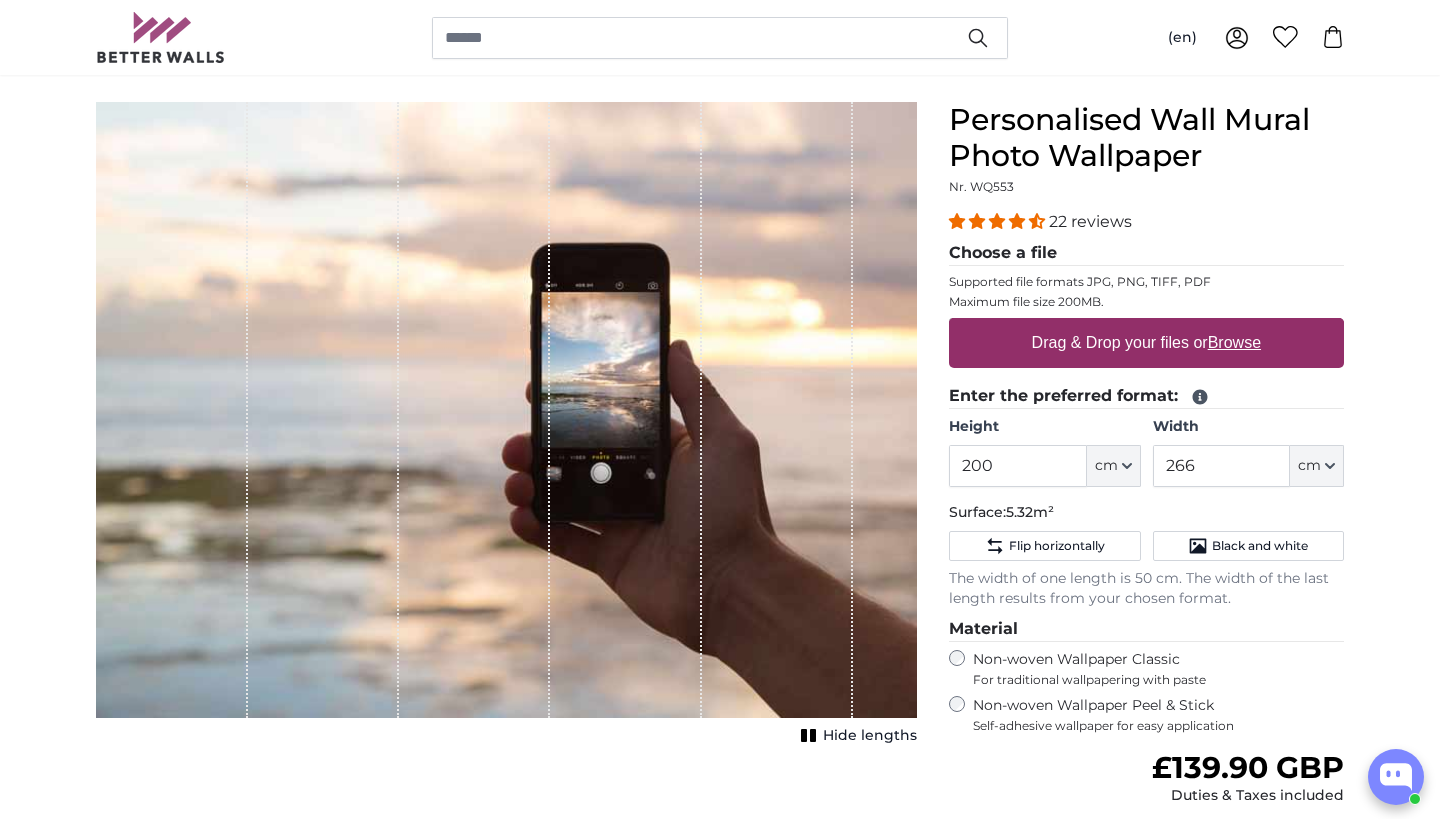 click on "Drag & Drop your files or  Browse" at bounding box center [1146, 343] 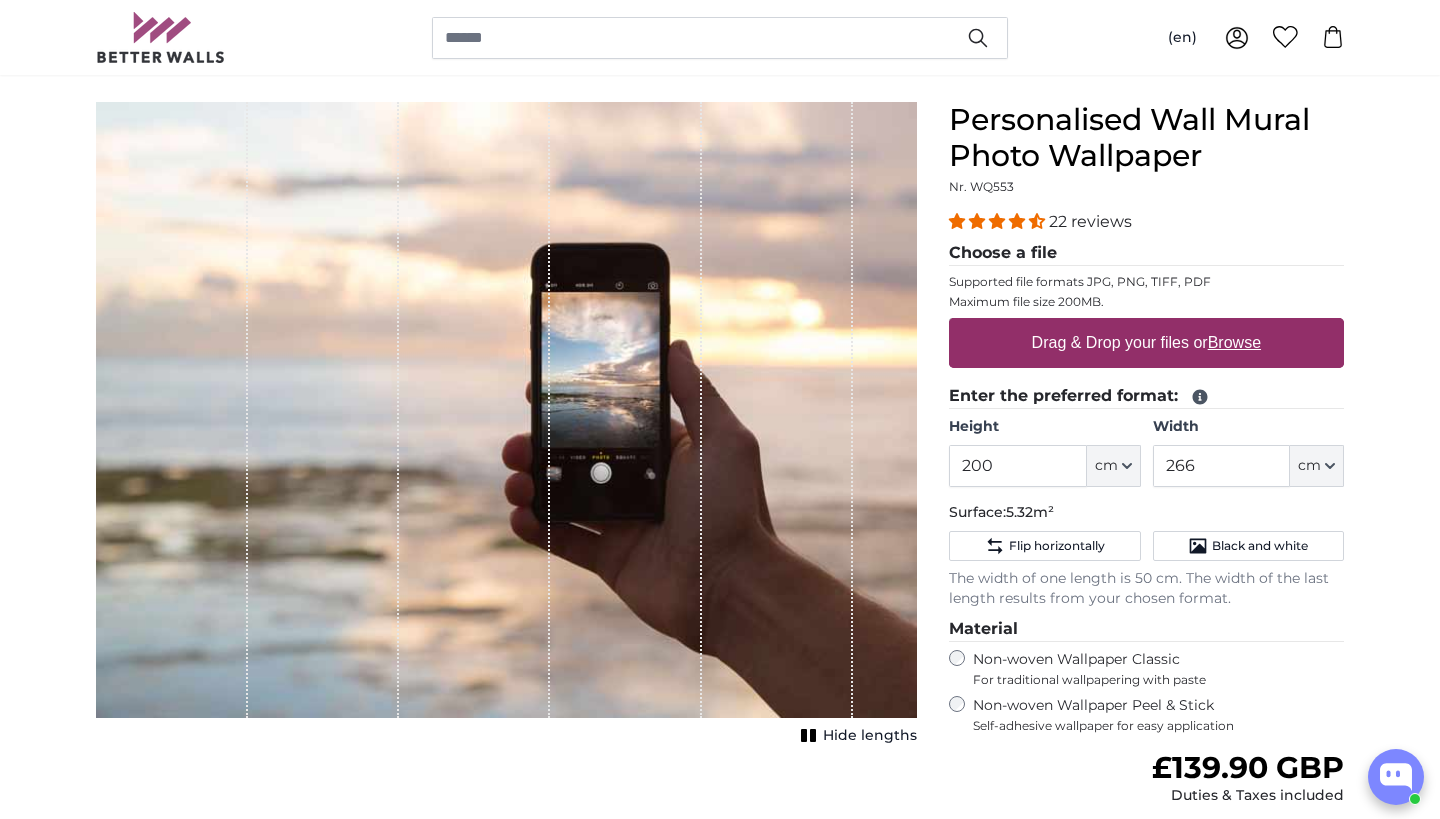 type on "**********" 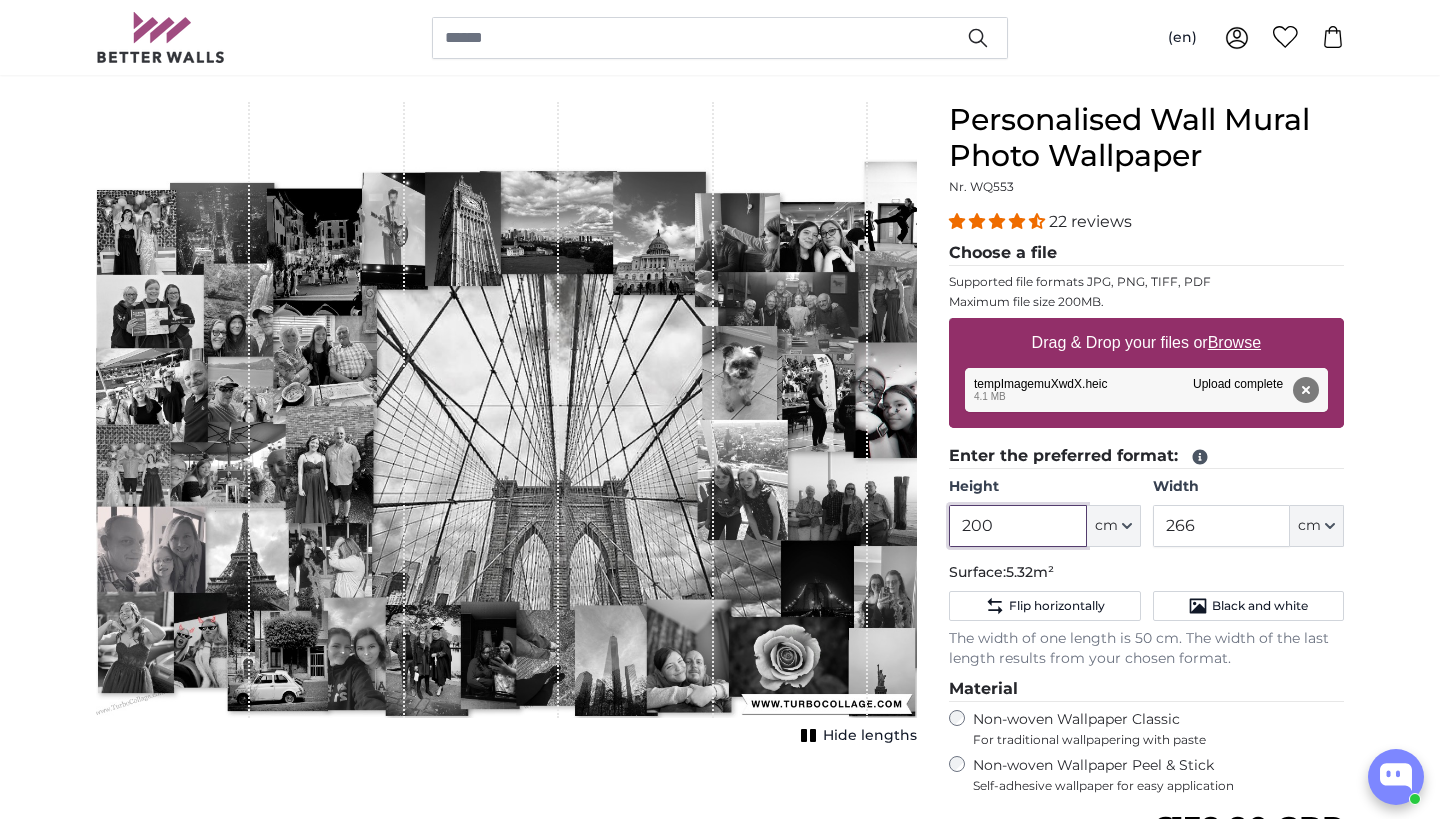 click on "200" at bounding box center (1017, 526) 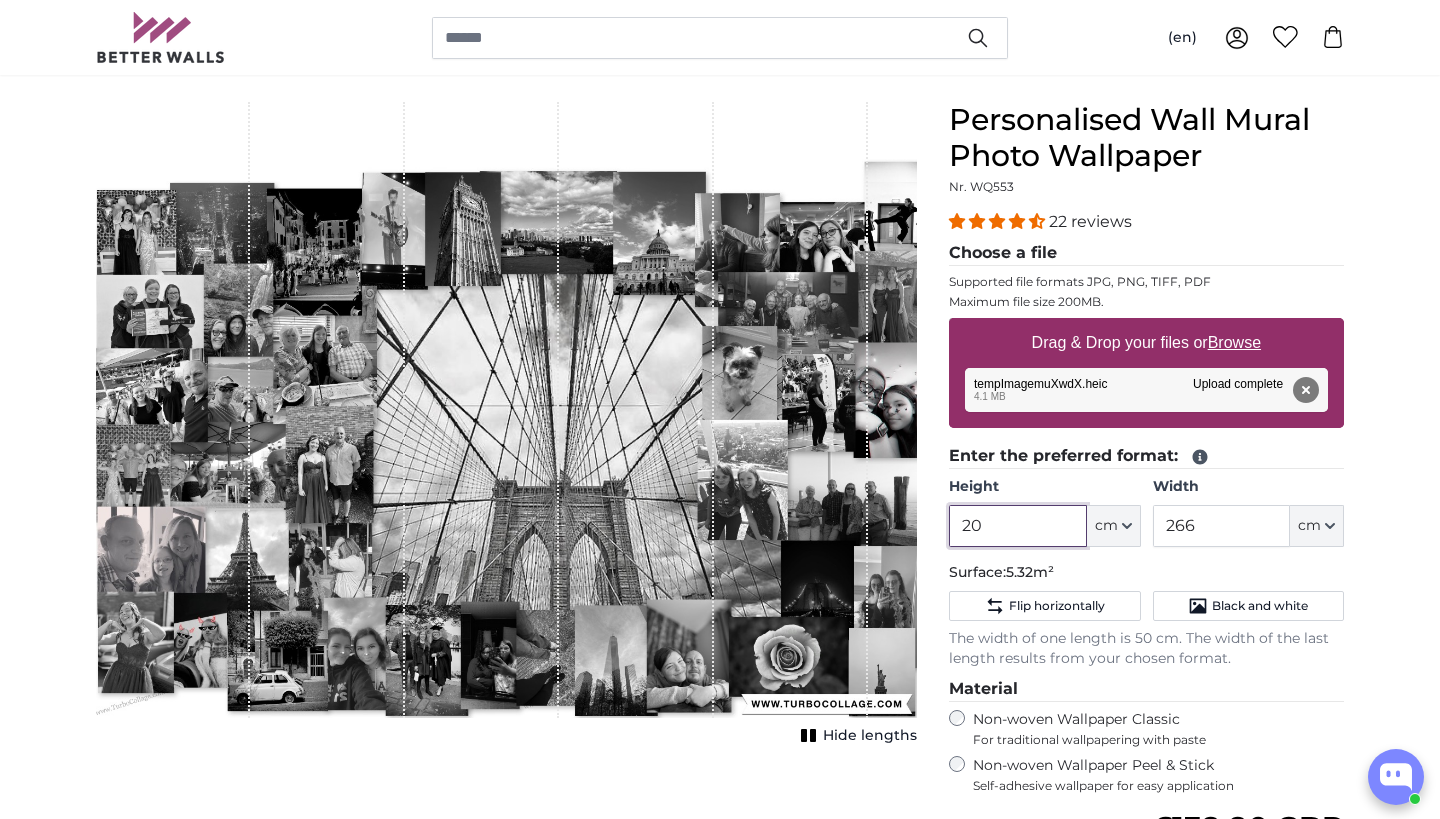 type on "2" 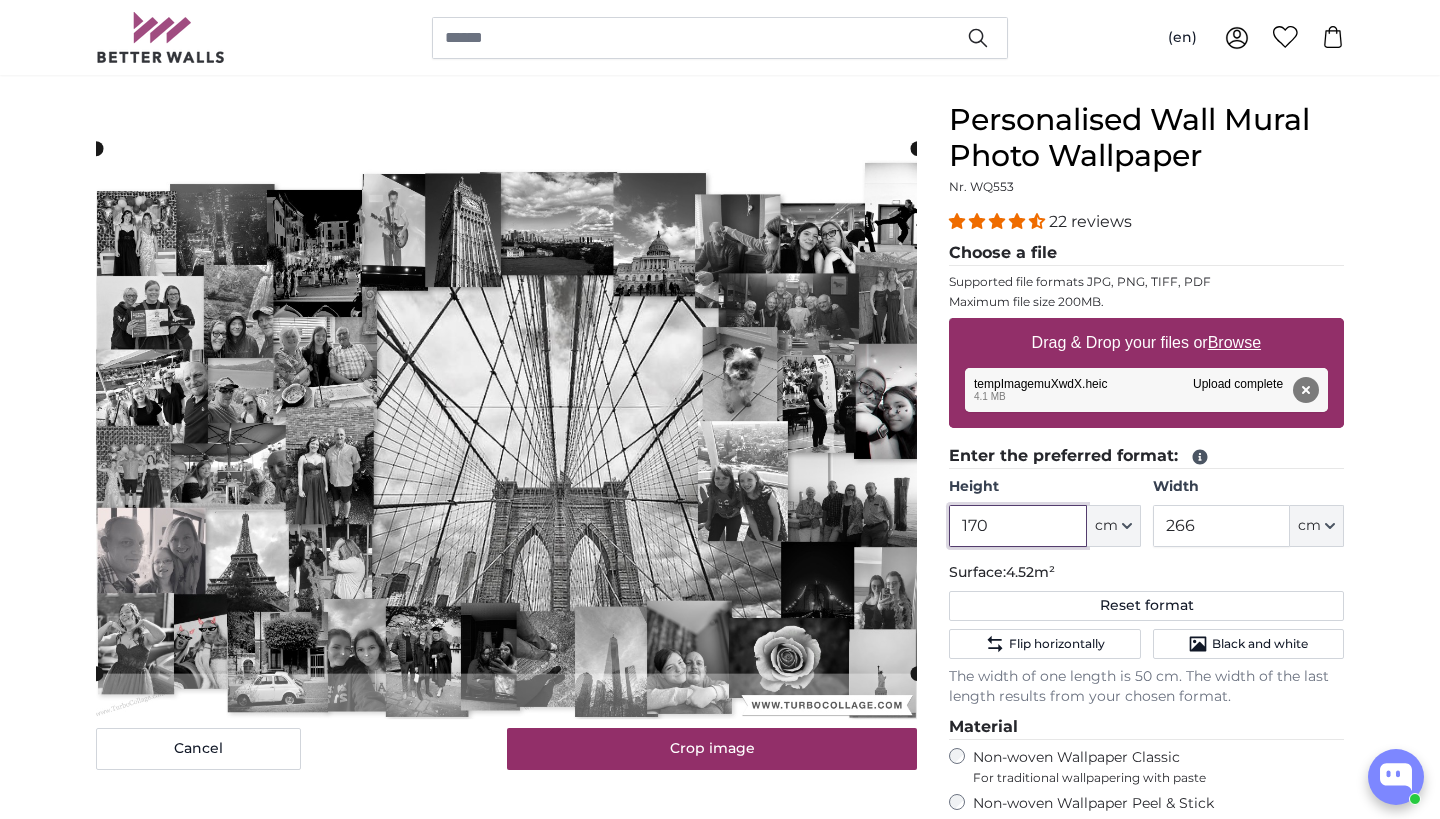 type on "170" 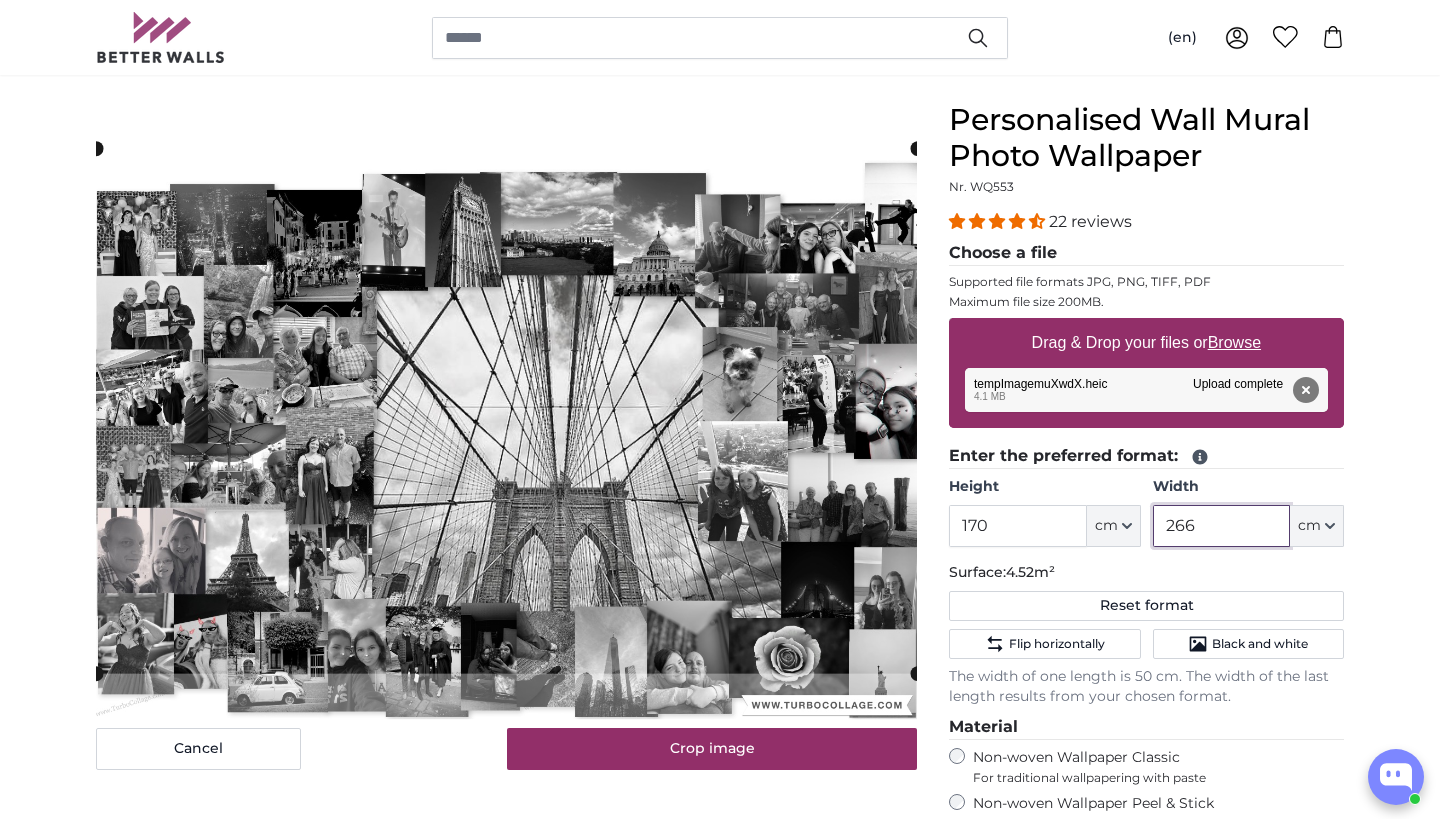 click on "266" at bounding box center (1221, 526) 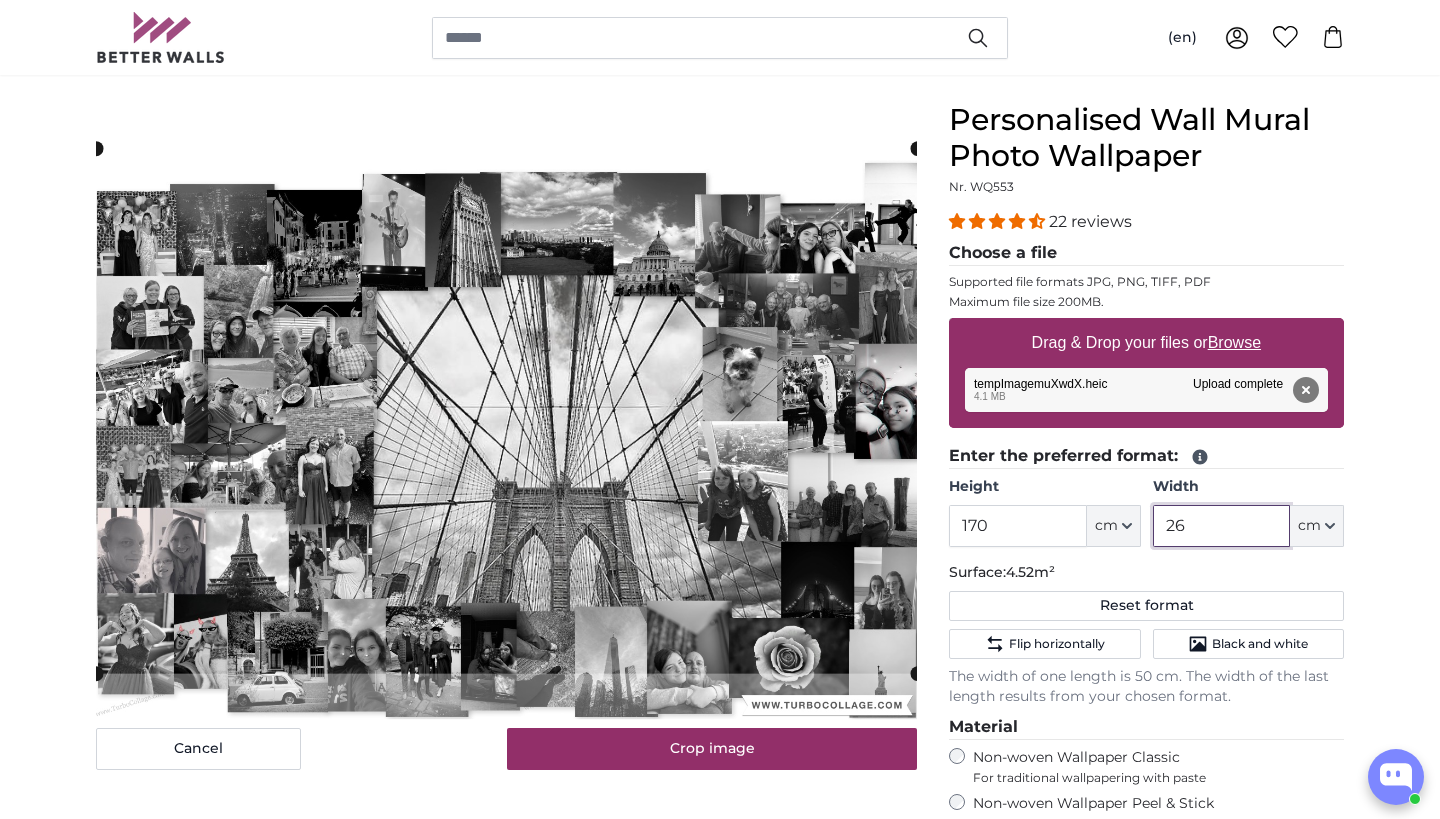 type on "2" 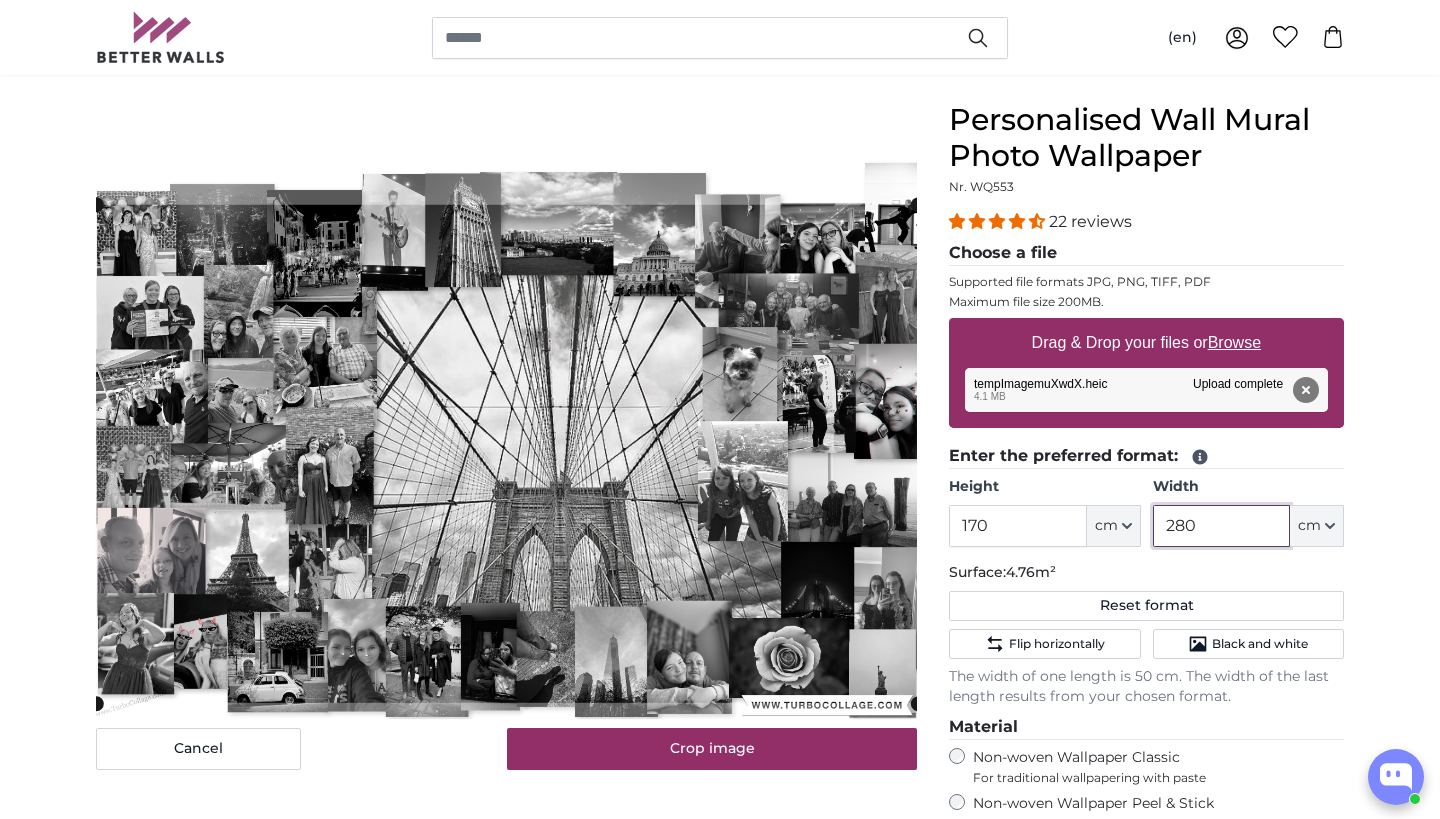 click 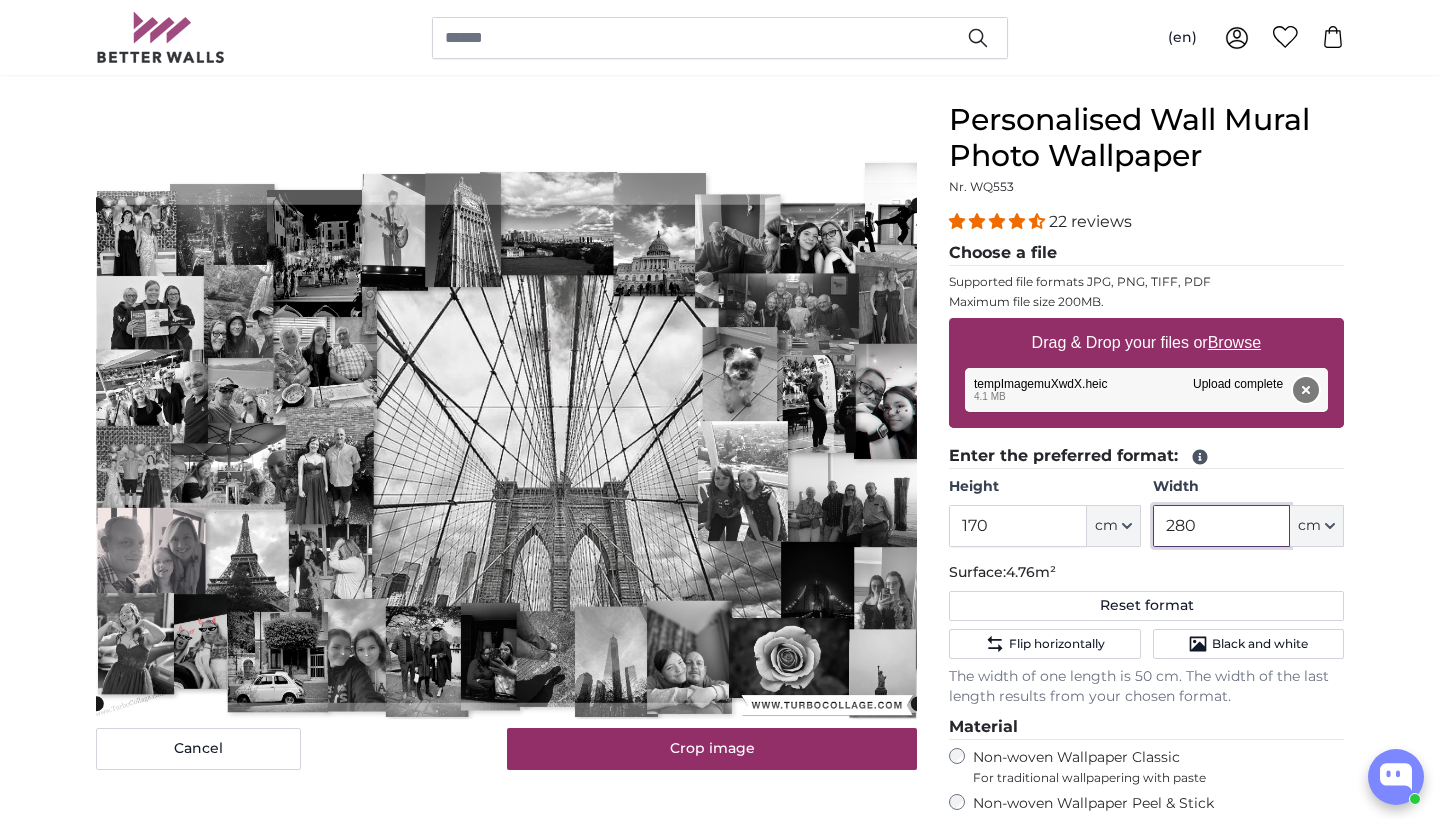 type on "280" 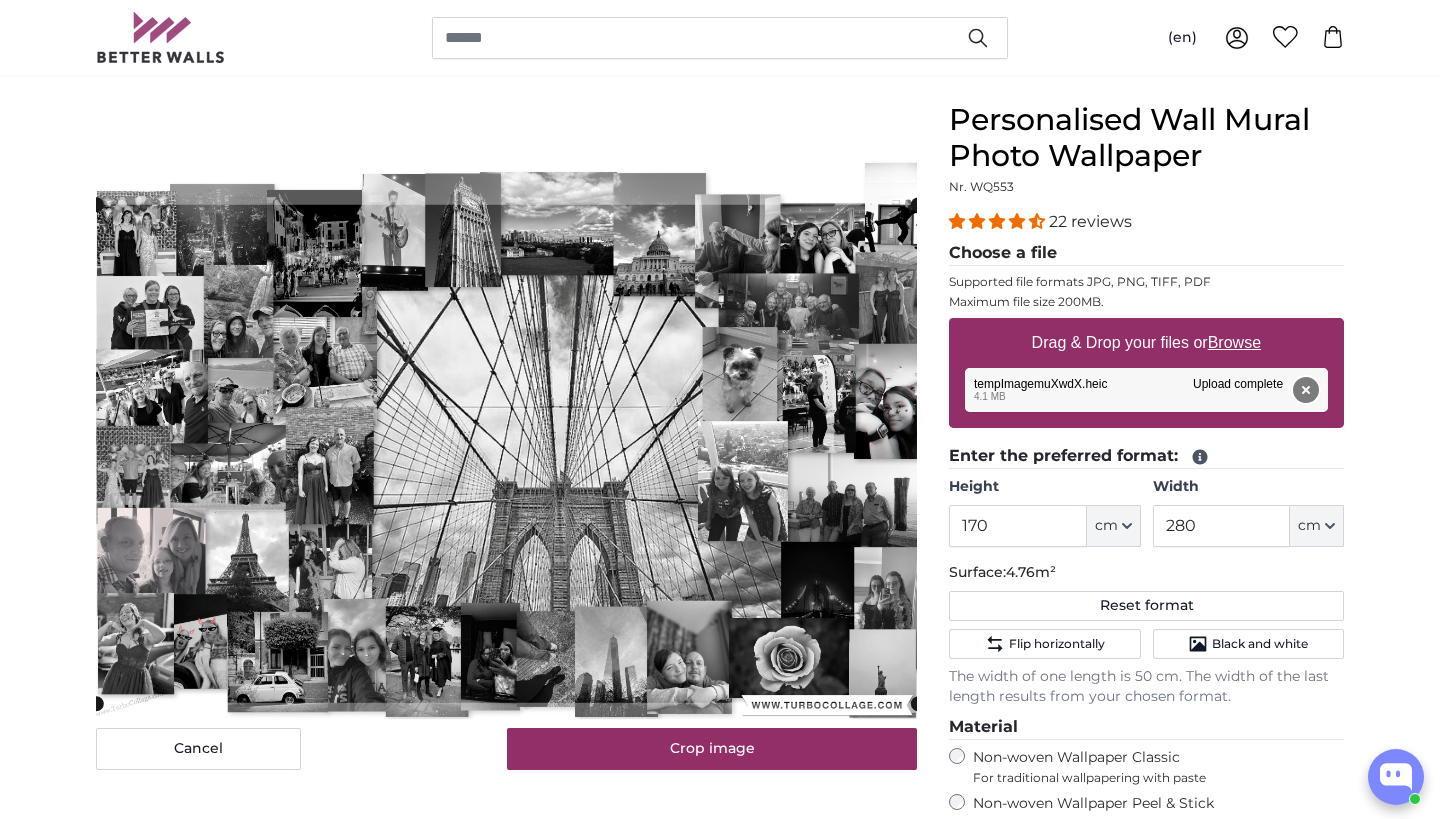 click on "Remove" at bounding box center (1306, 390) 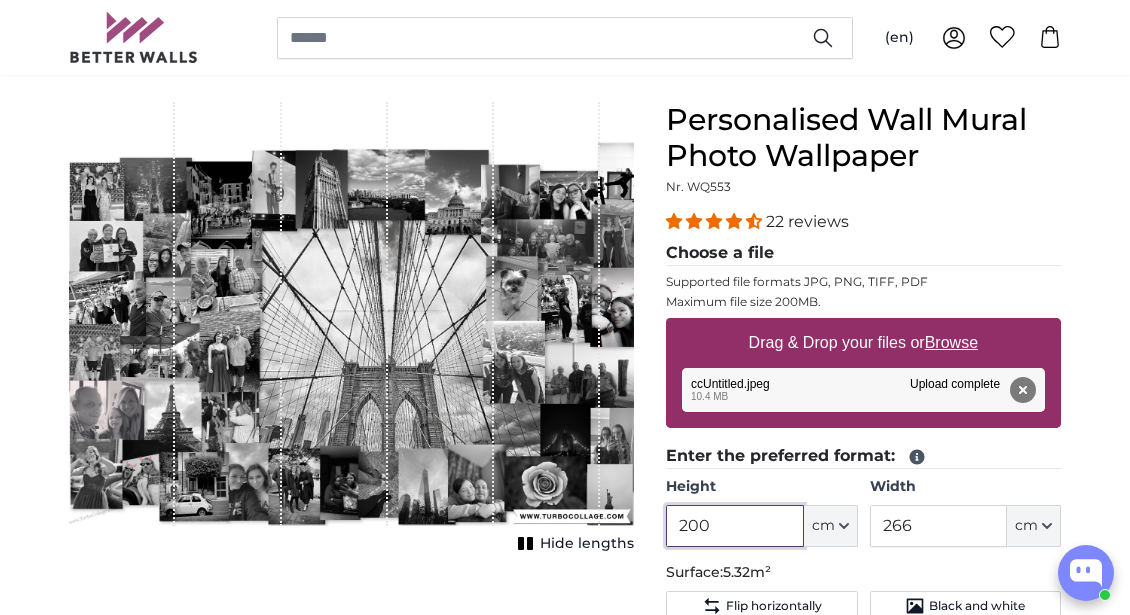 click on "200" at bounding box center (734, 526) 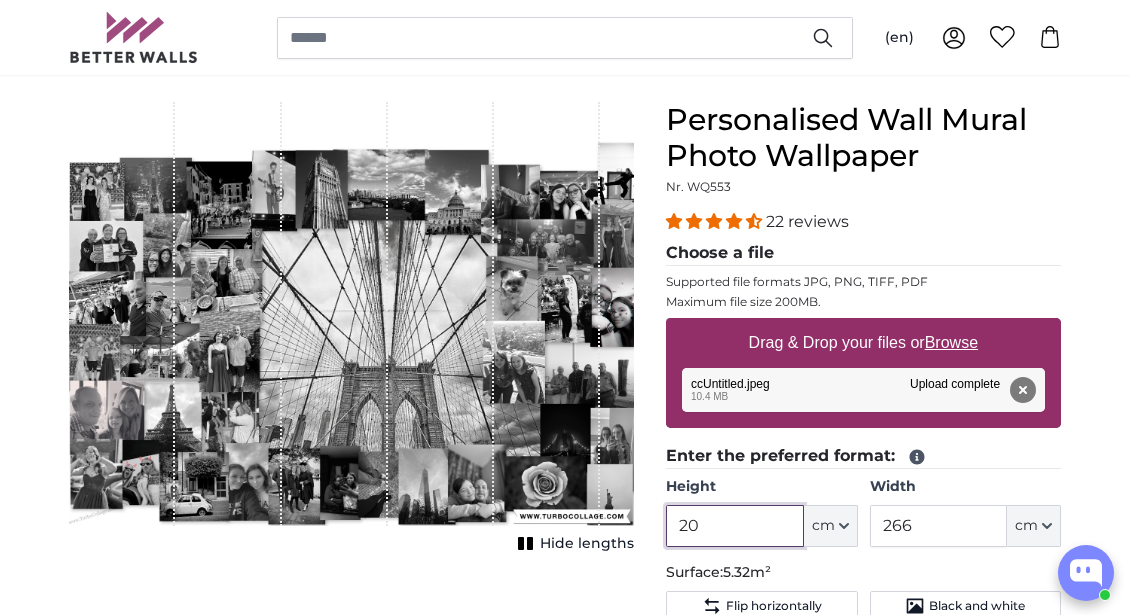 type on "2" 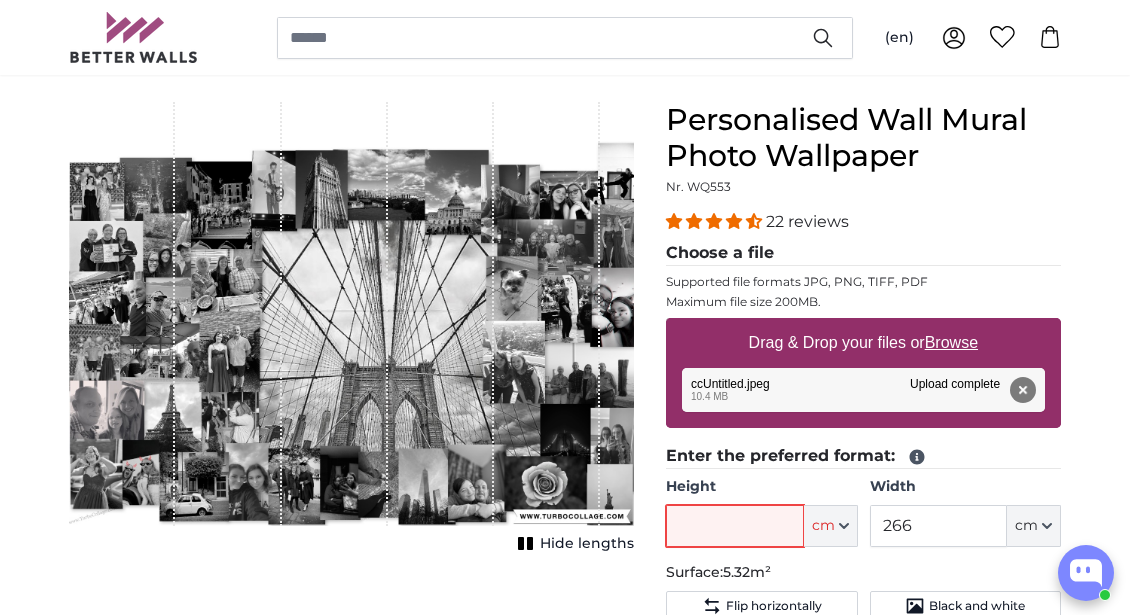 click on "Height" at bounding box center (734, 526) 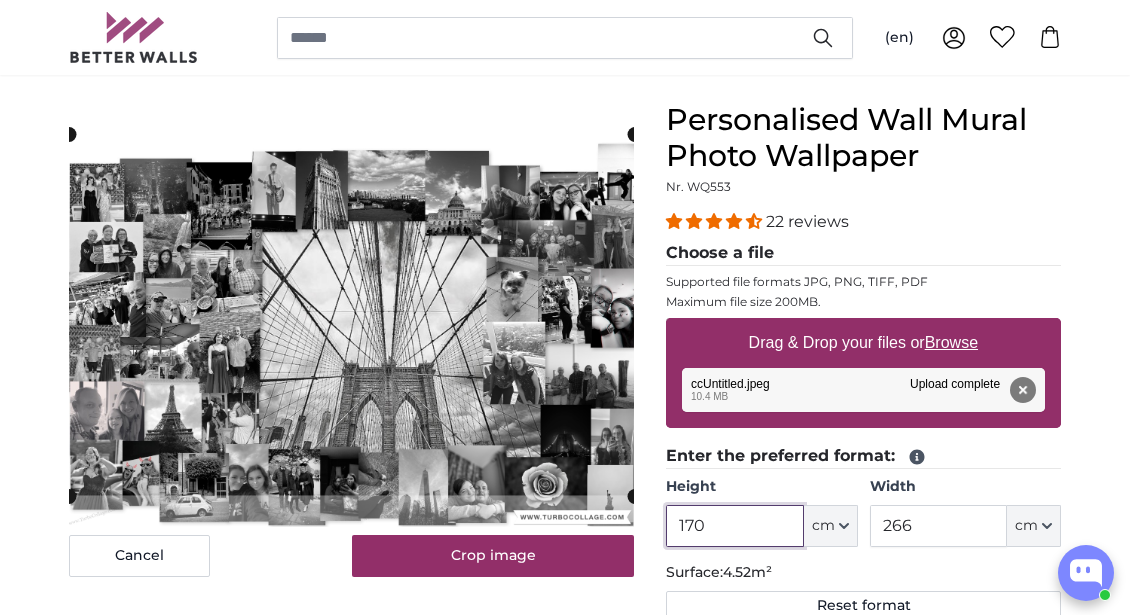type on "170" 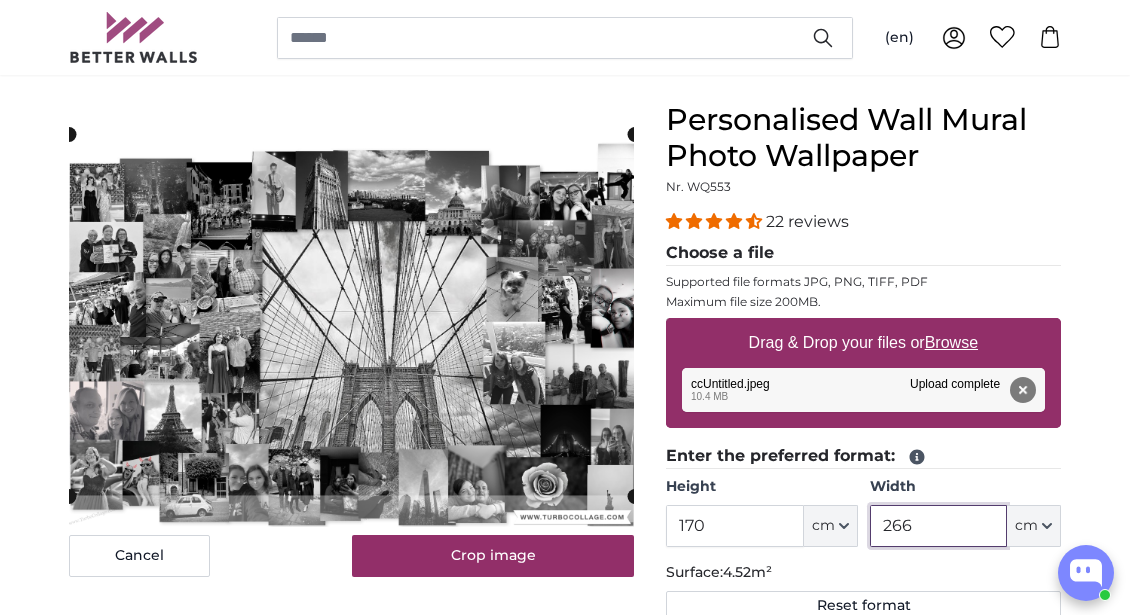 click on "266" at bounding box center [938, 526] 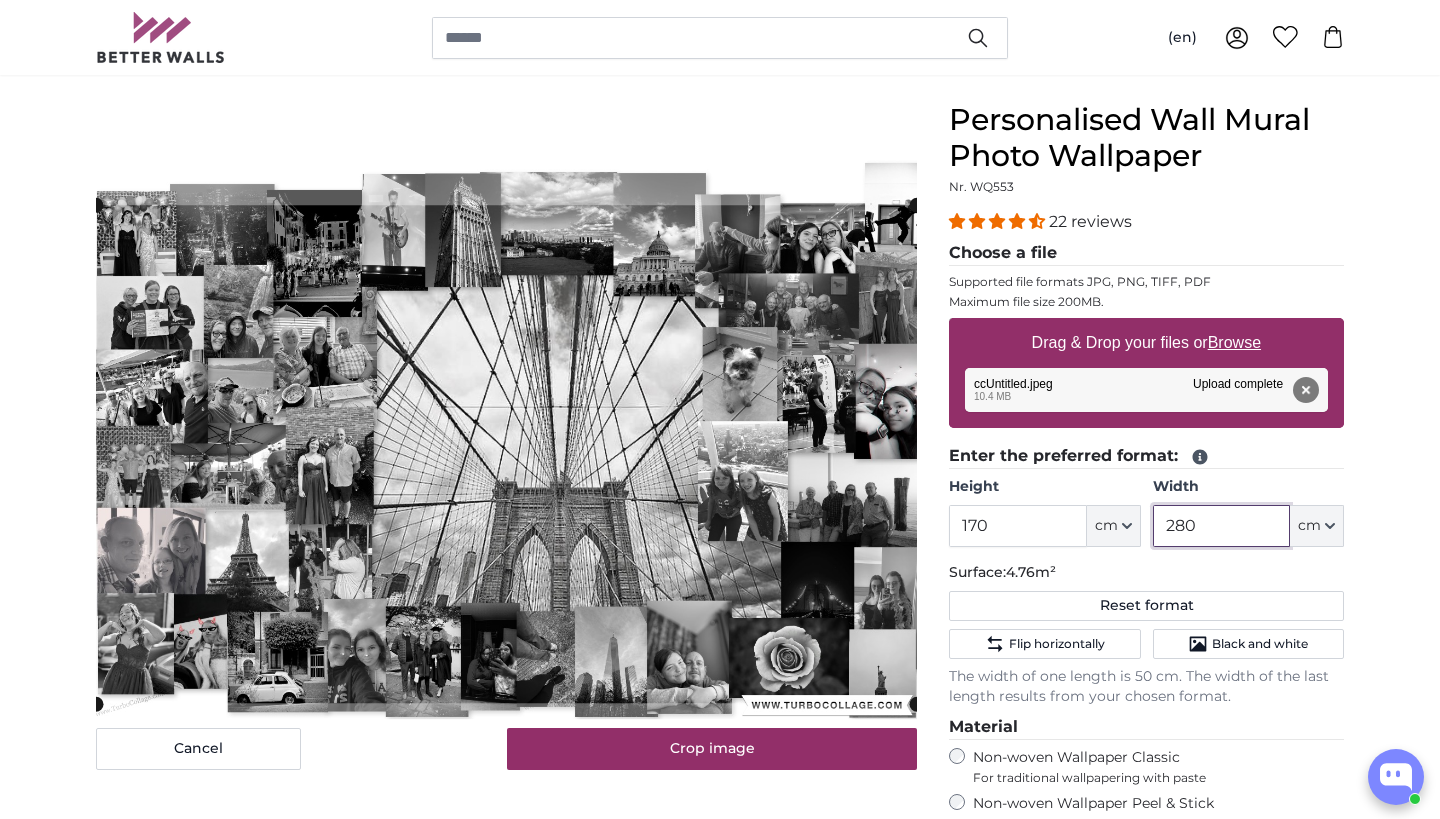 click 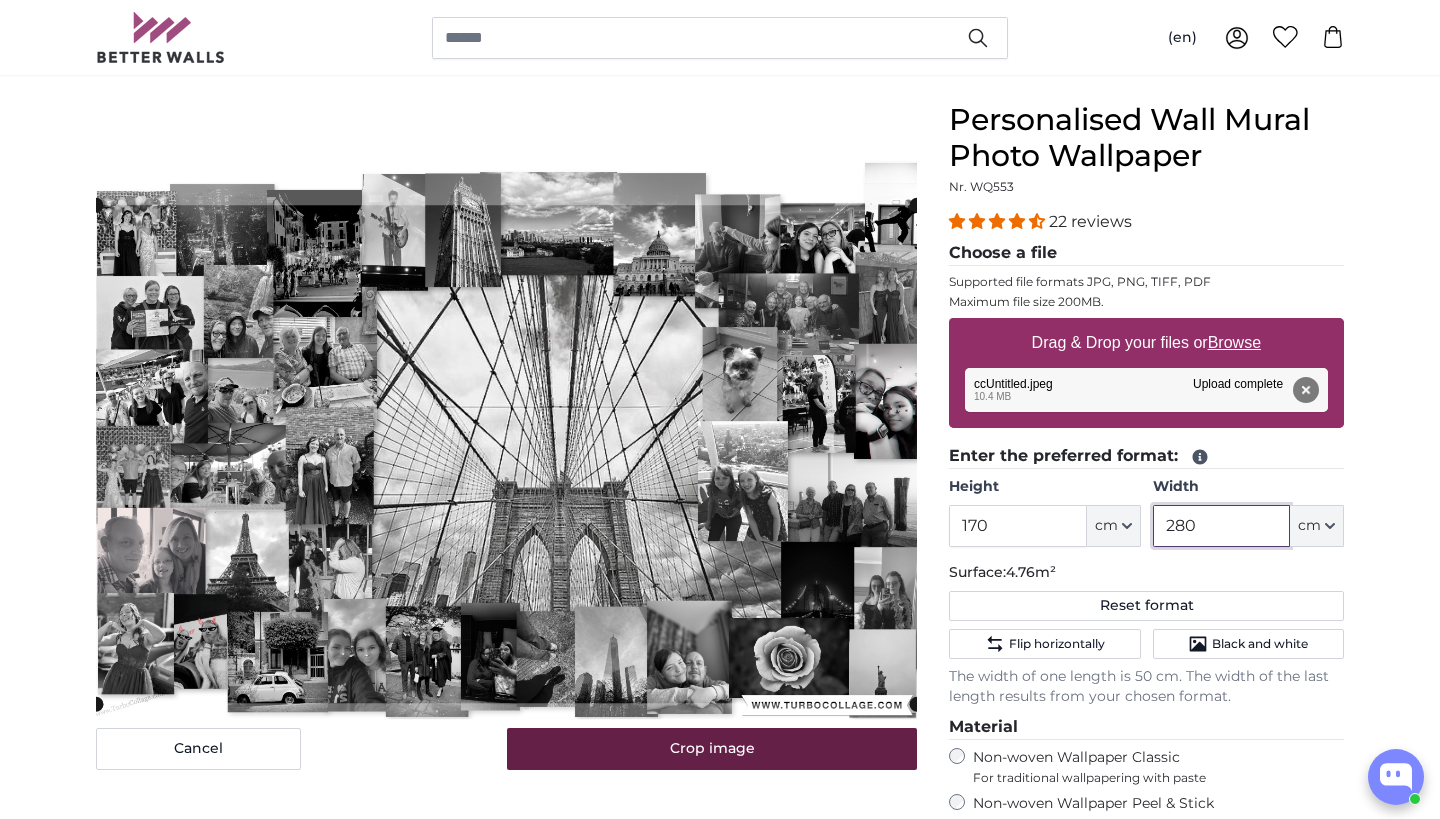 type on "280" 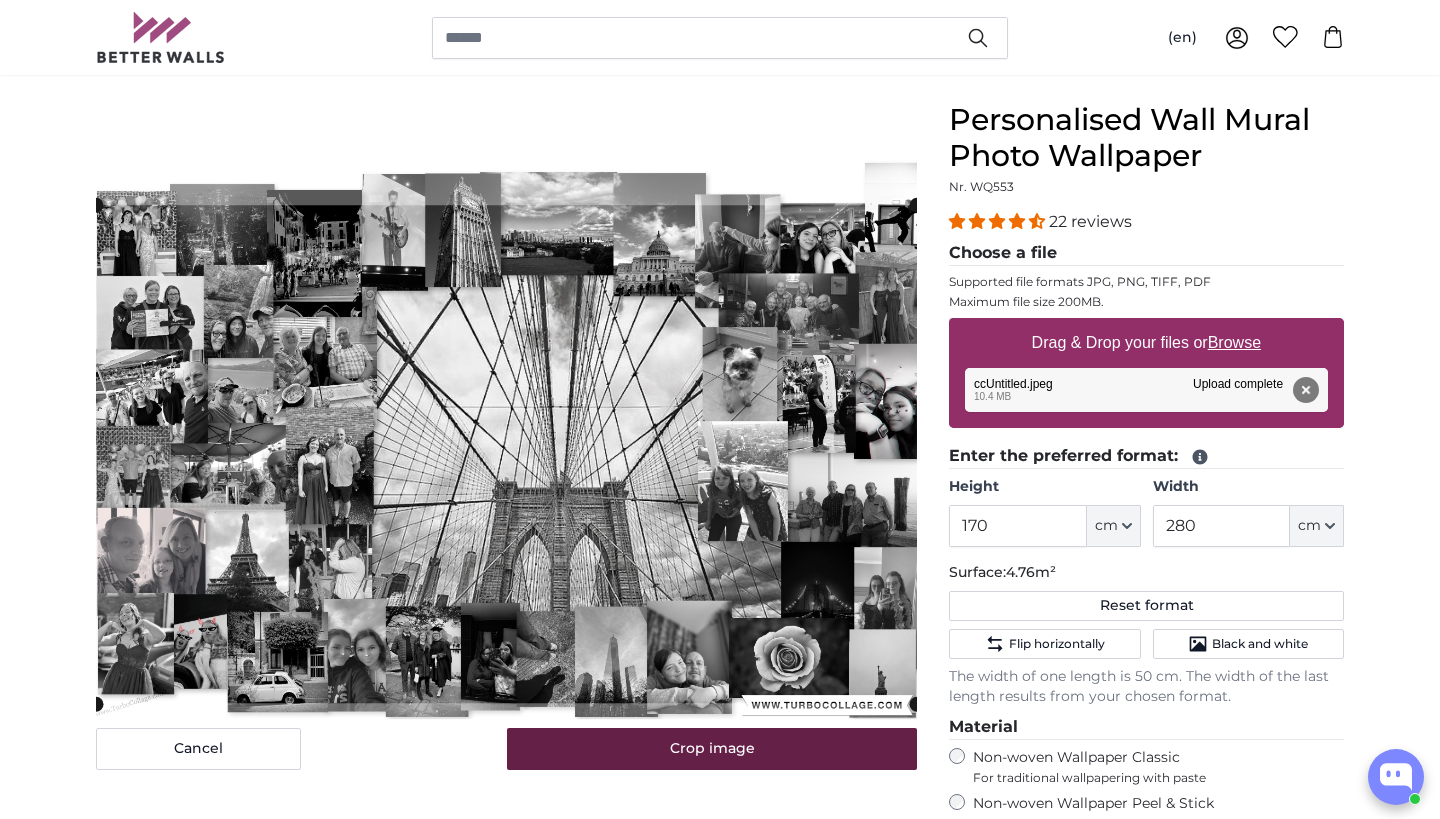 click on "Crop image" at bounding box center (712, 749) 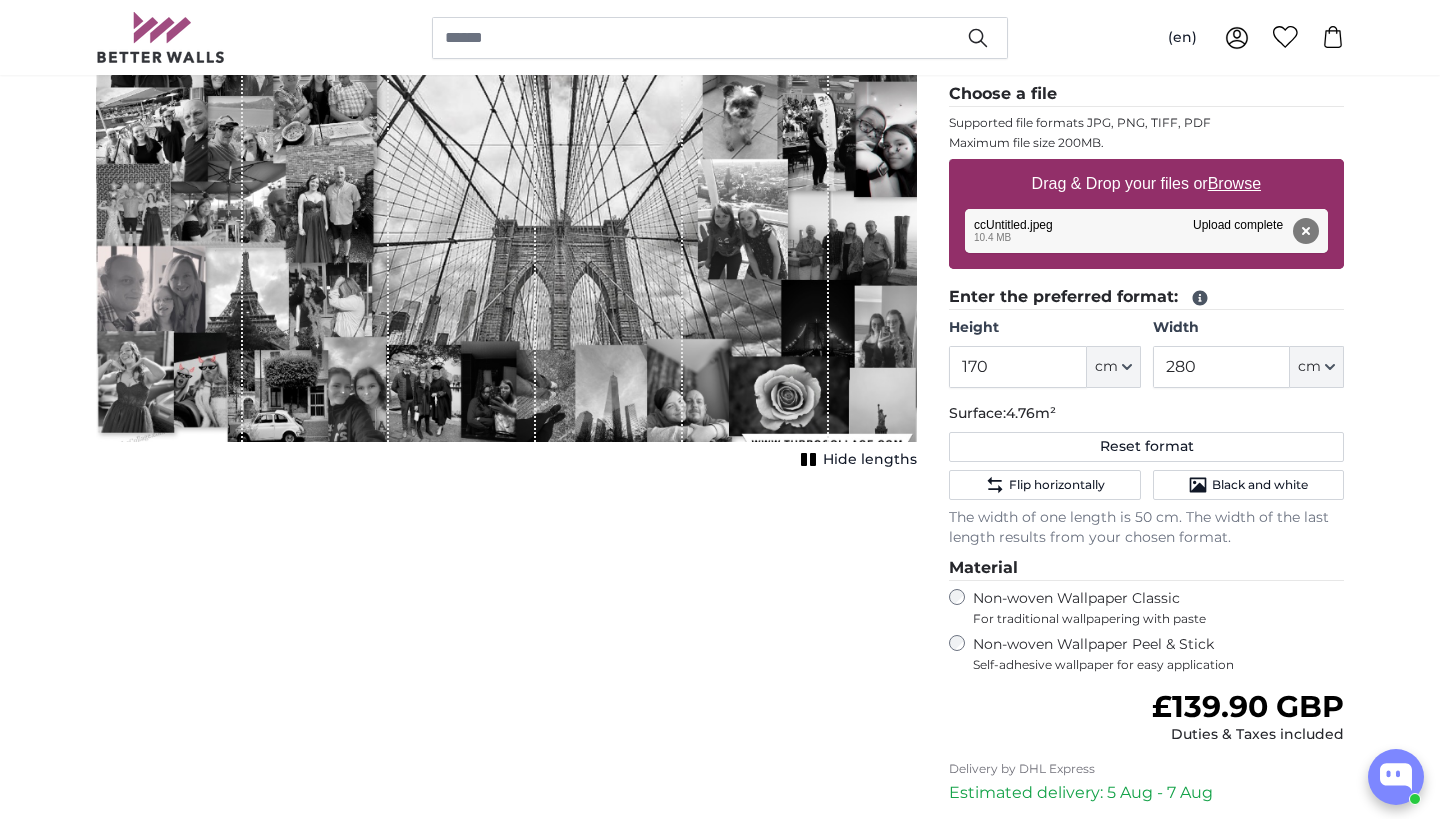 scroll, scrollTop: 332, scrollLeft: 0, axis: vertical 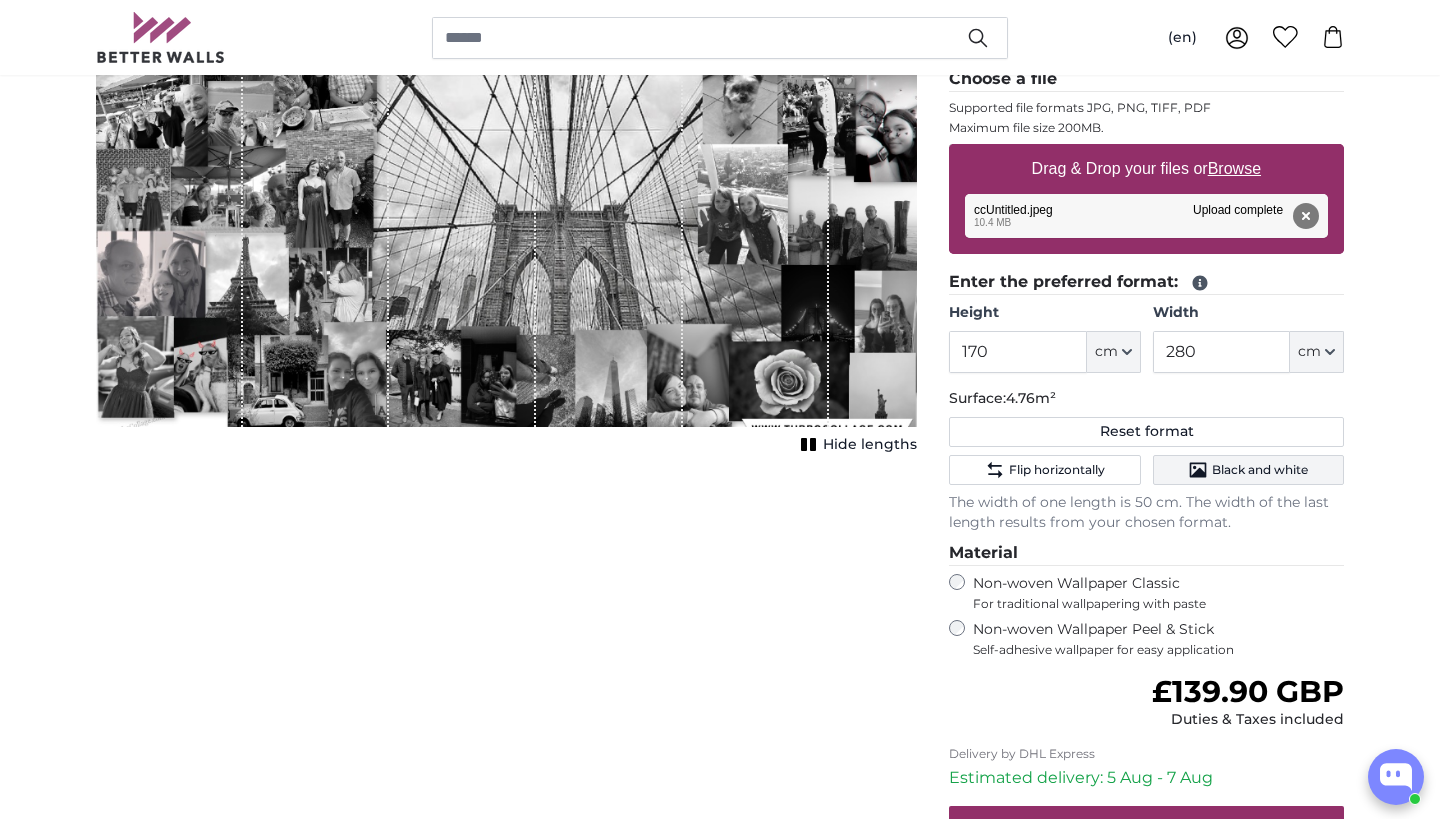 click 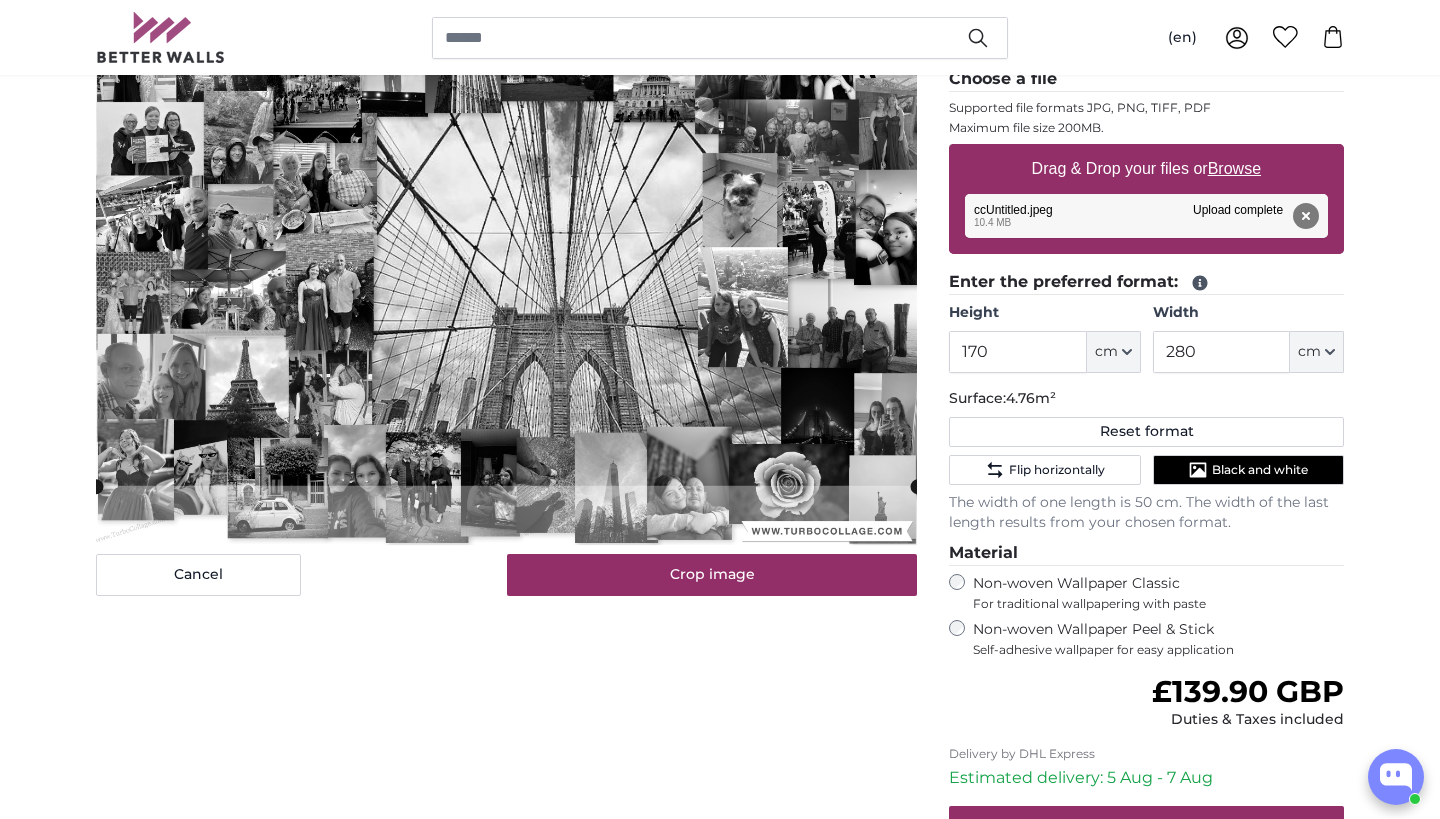 click 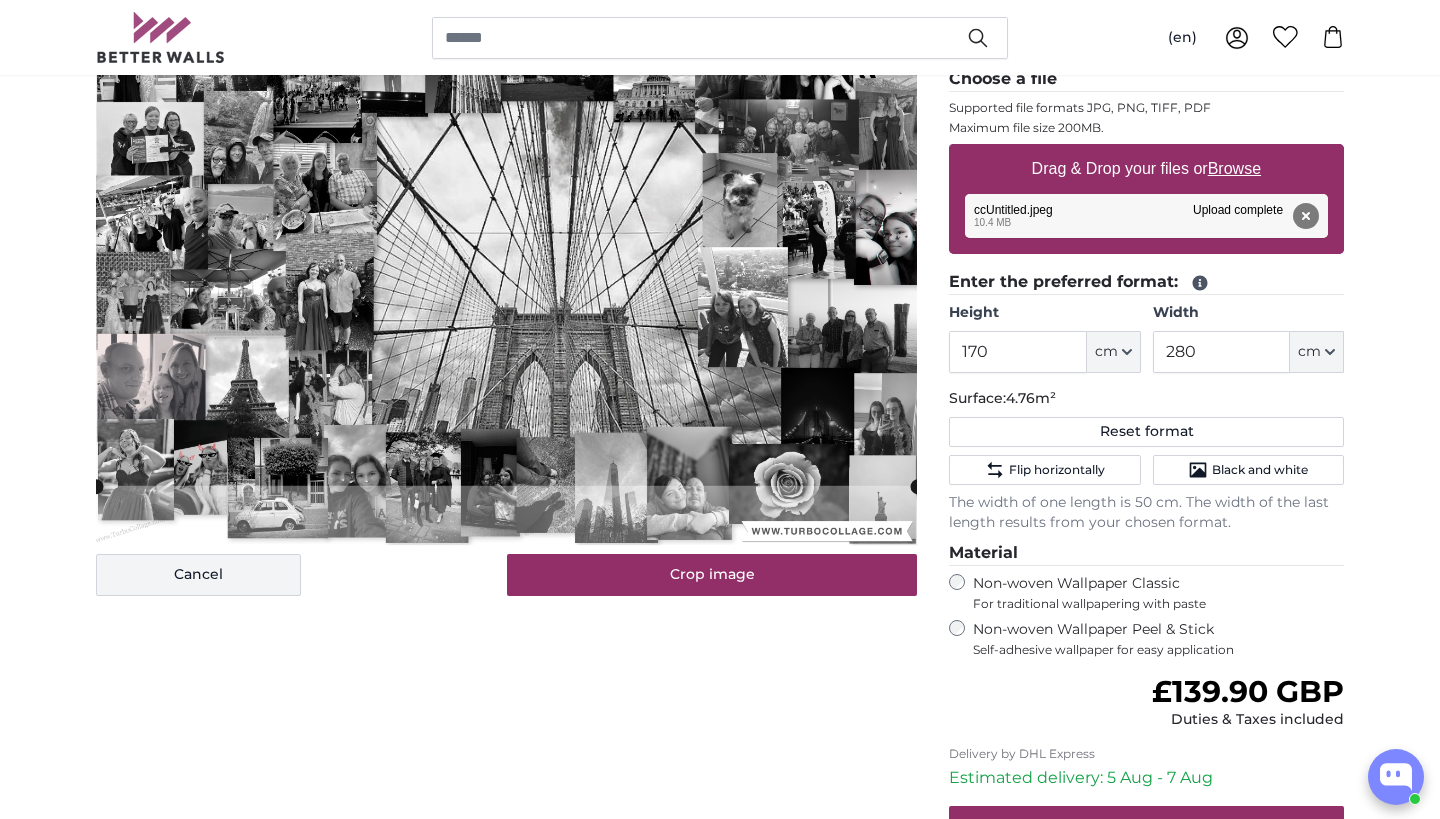 click on "Cancel" at bounding box center [198, 575] 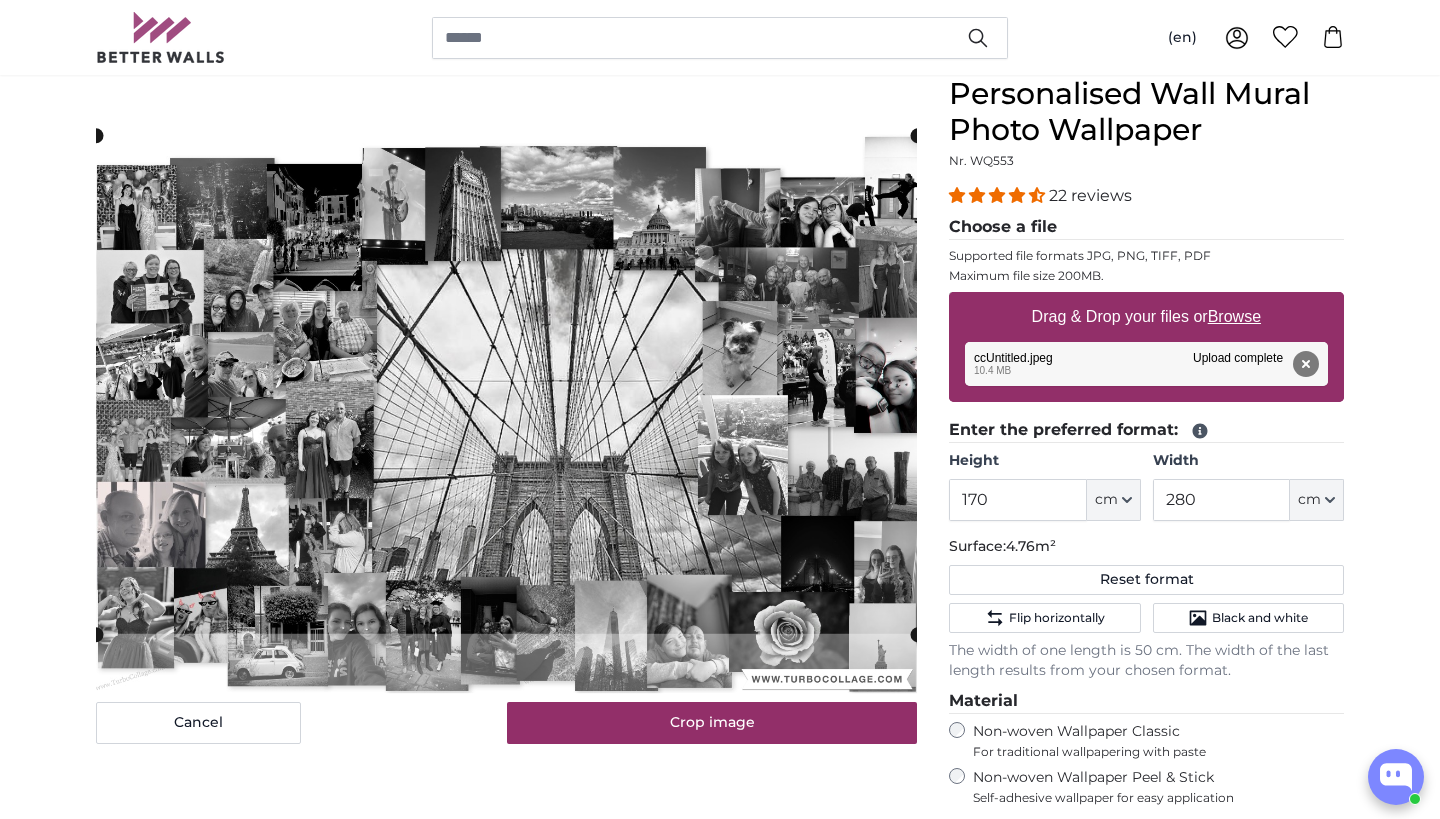 scroll, scrollTop: 184, scrollLeft: 0, axis: vertical 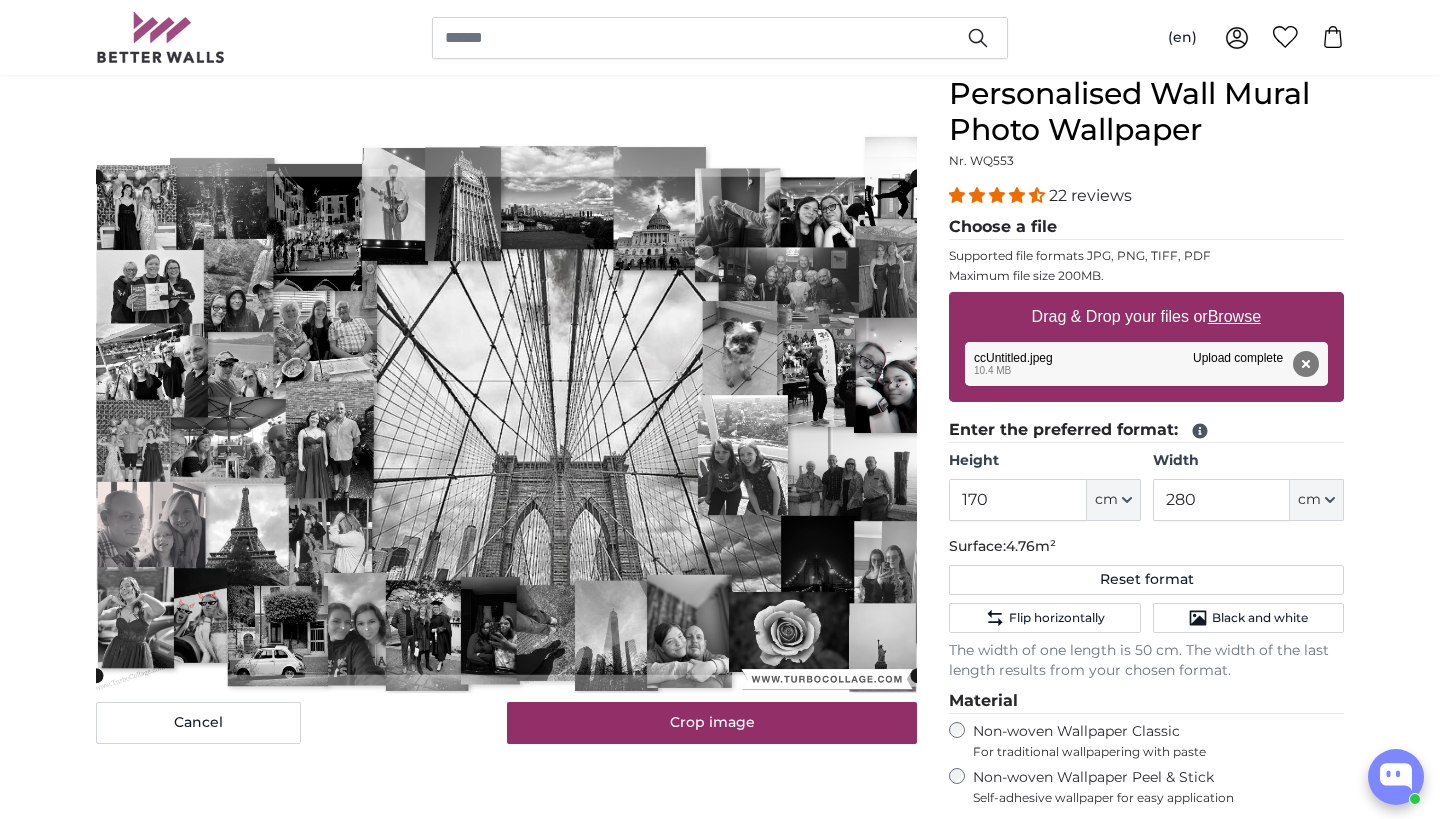 click 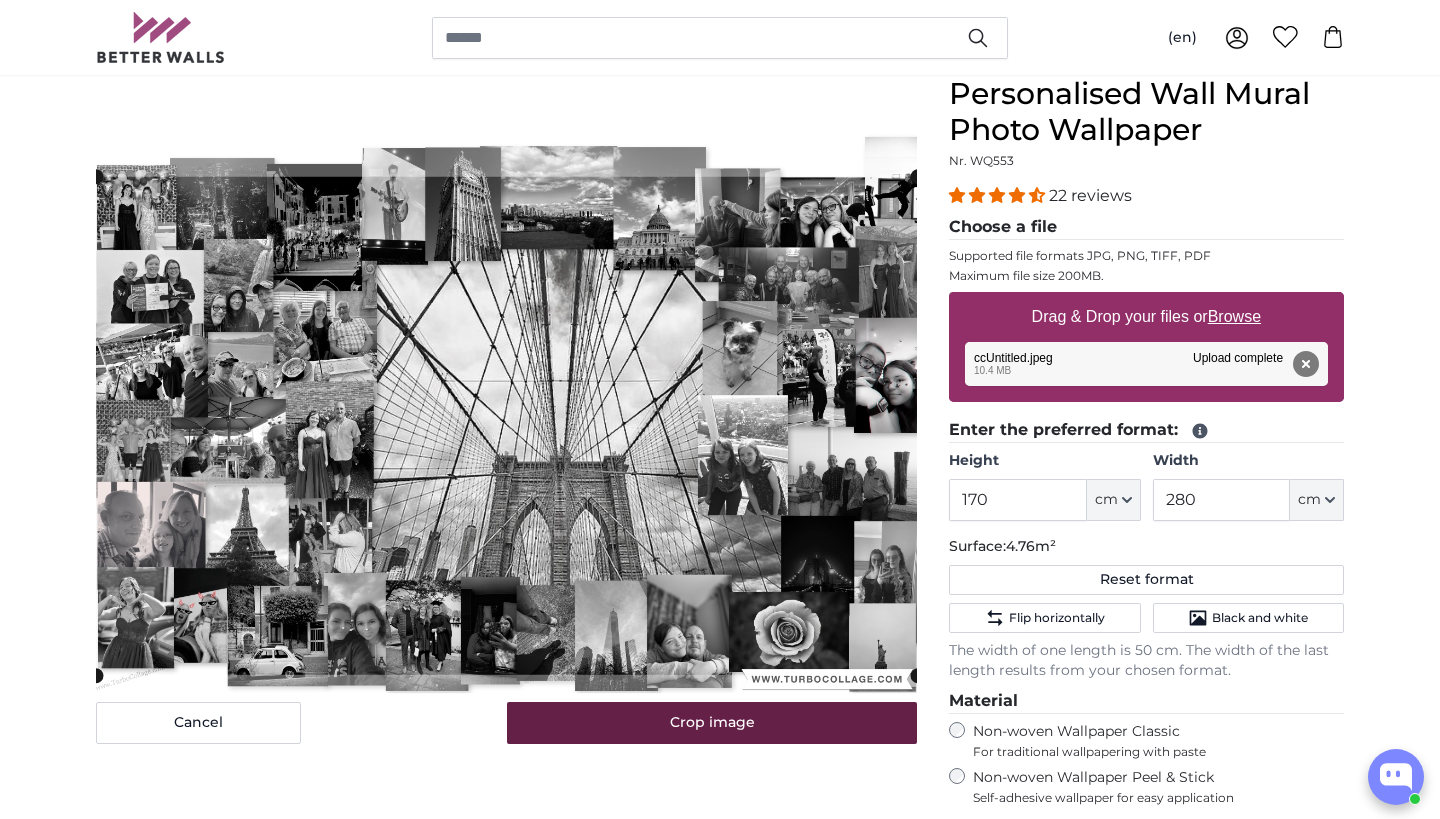 click on "Crop image" at bounding box center [712, 723] 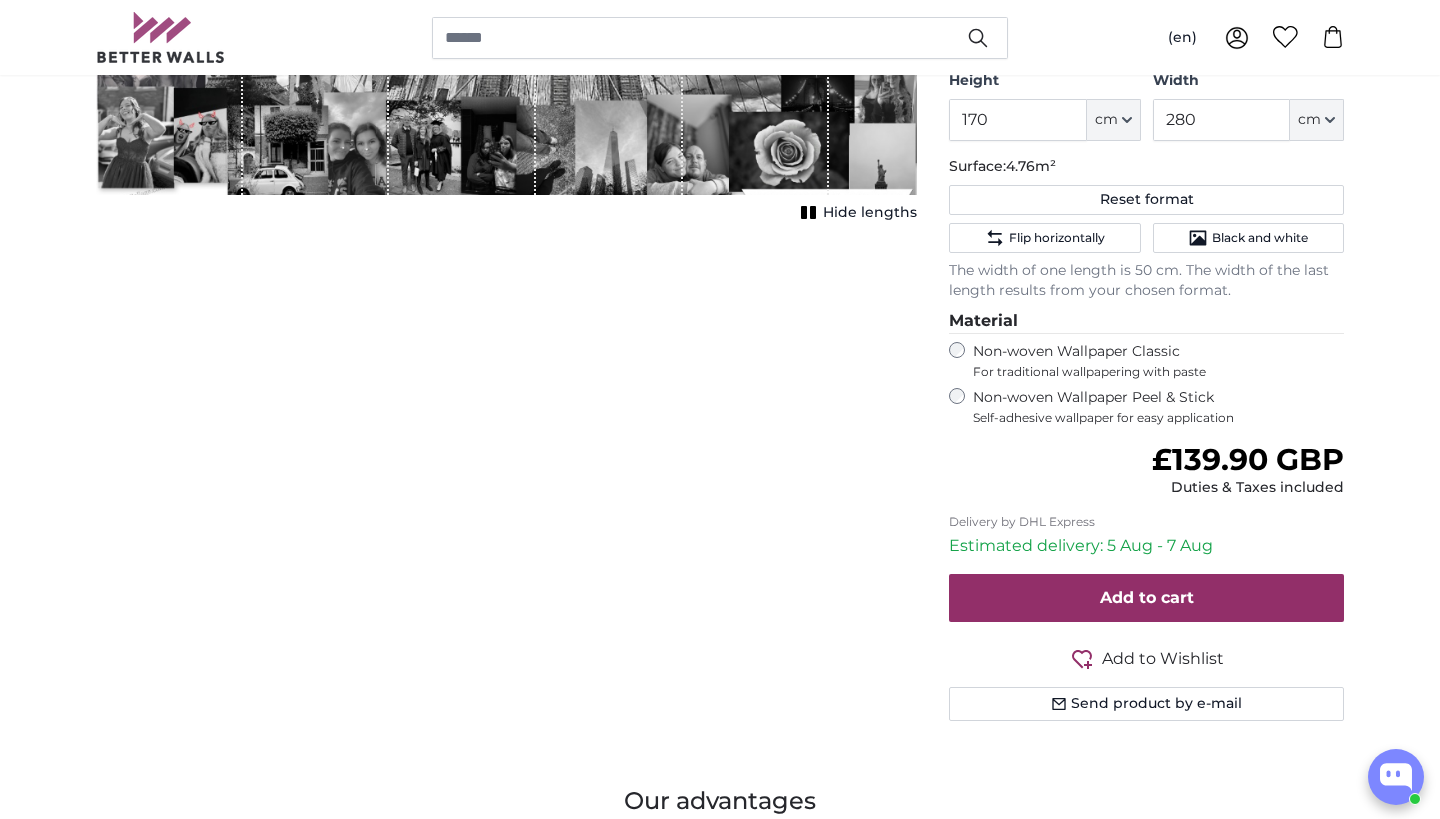 scroll, scrollTop: 577, scrollLeft: 0, axis: vertical 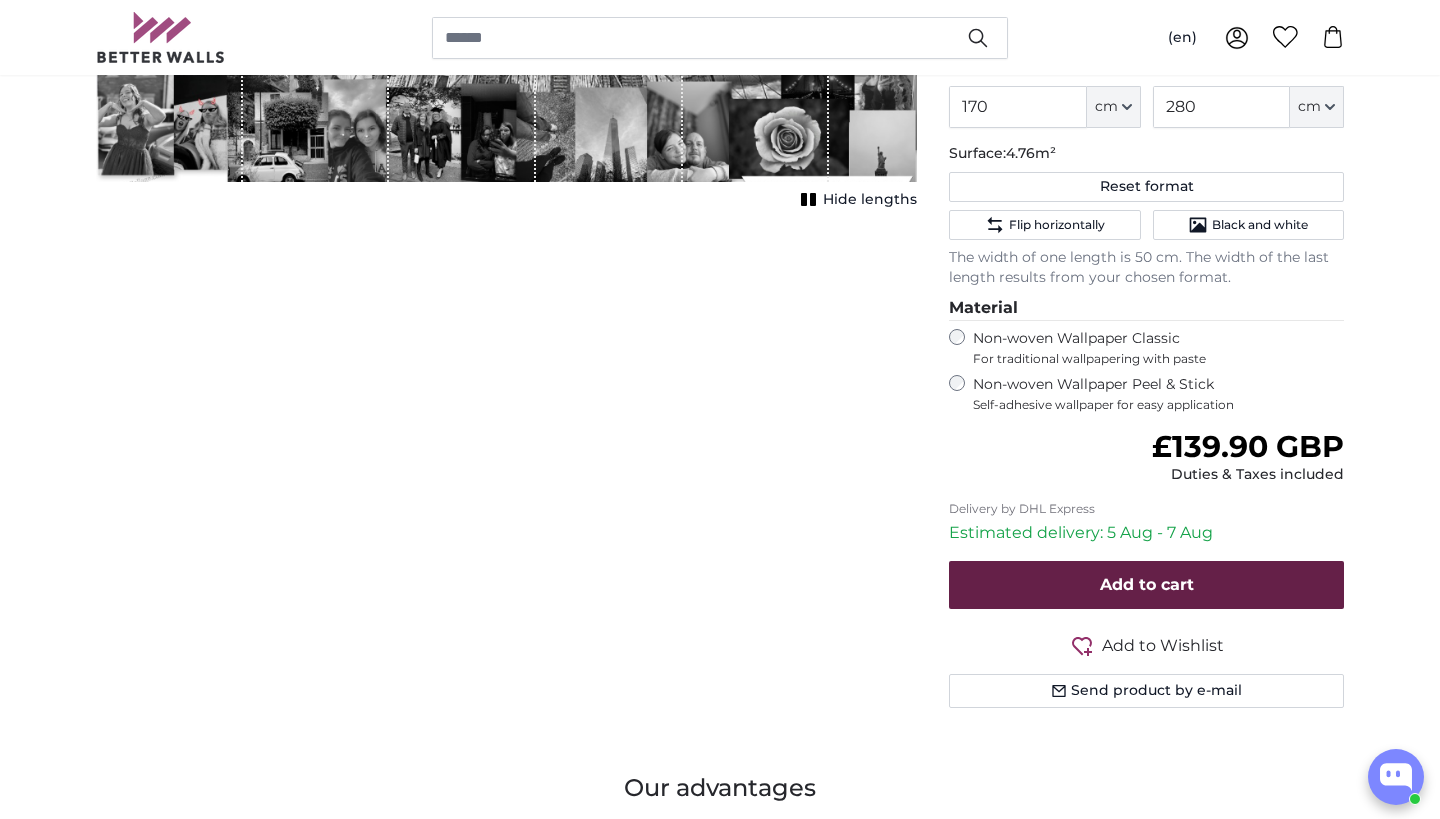 click on "Add to cart" at bounding box center (1147, 584) 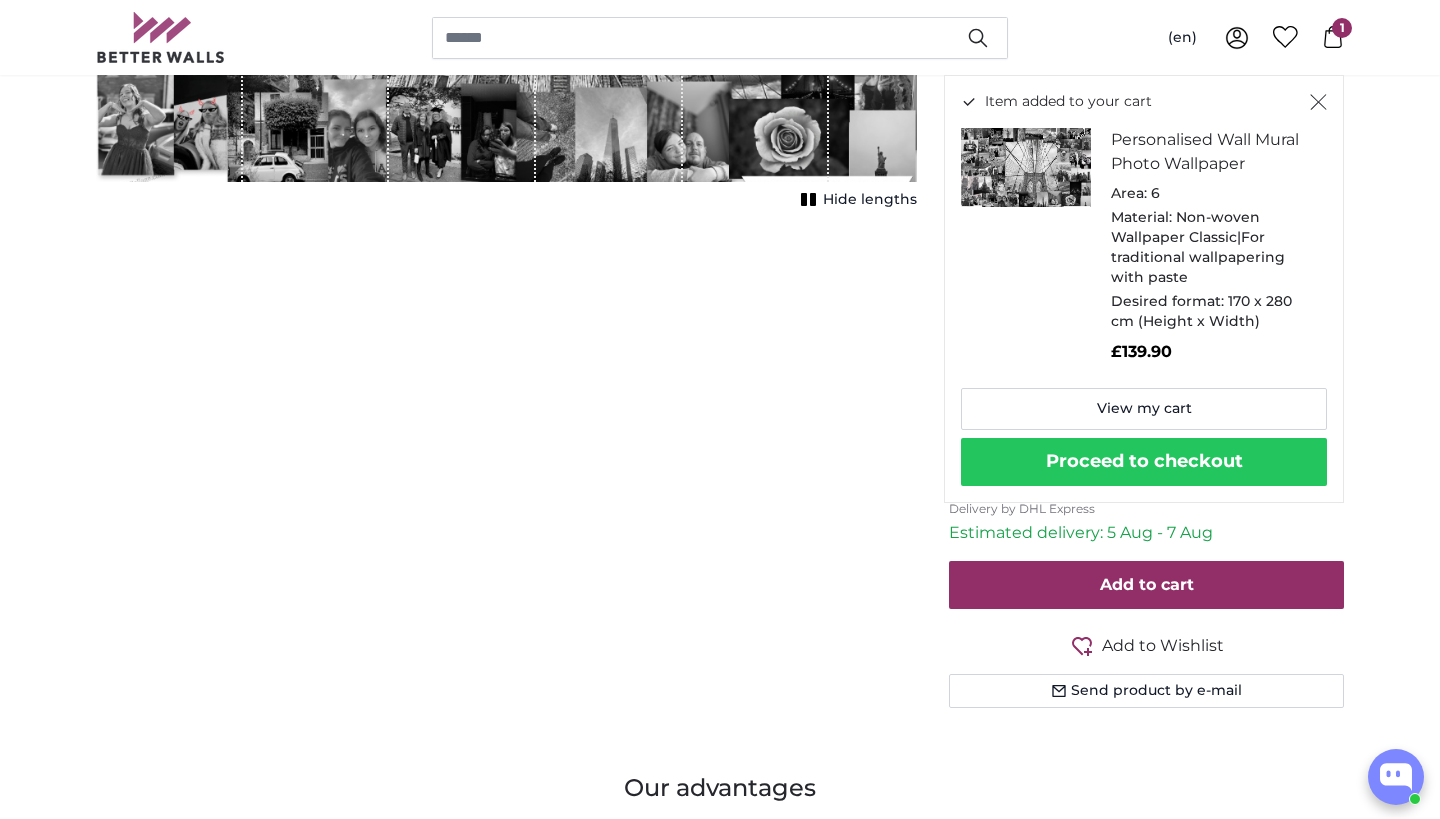click on "Proceed to checkout" at bounding box center [1144, 462] 